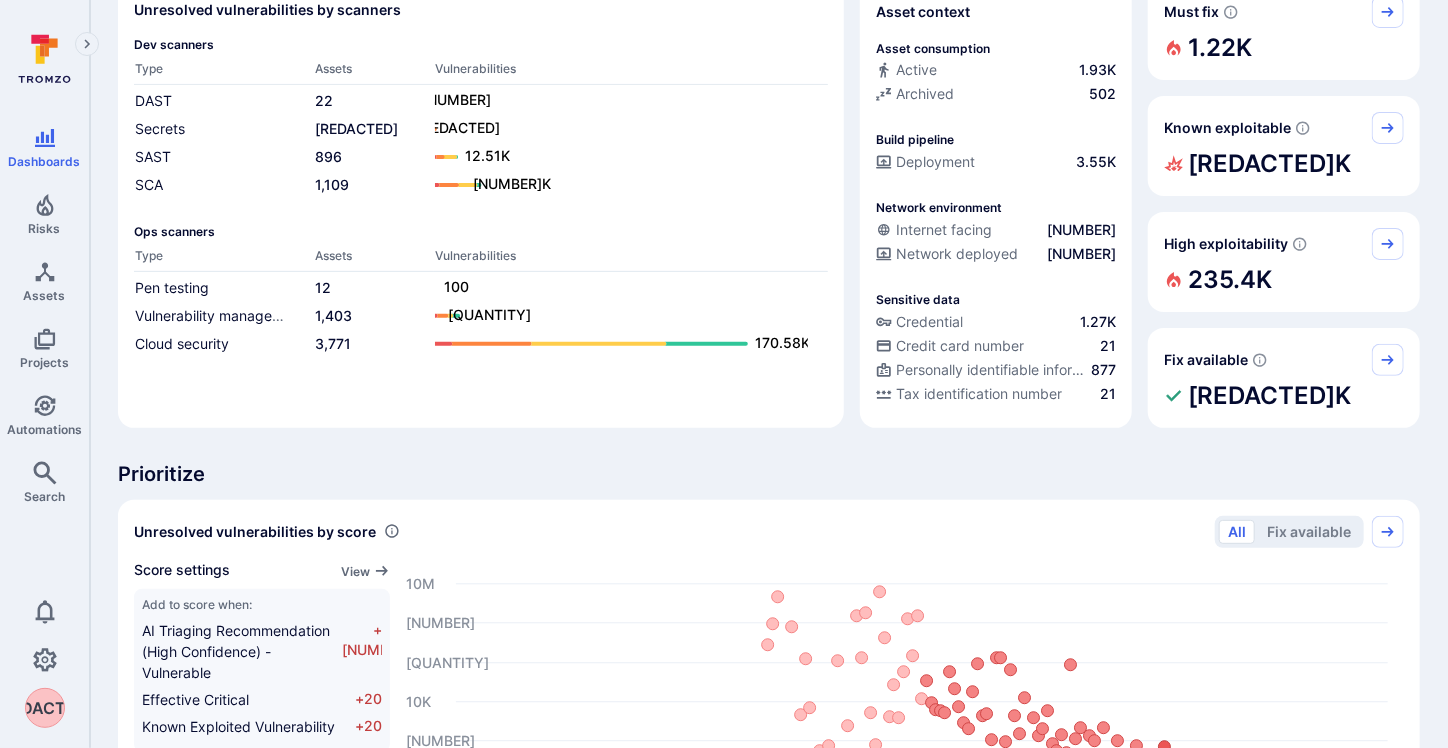 scroll, scrollTop: 0, scrollLeft: 0, axis: both 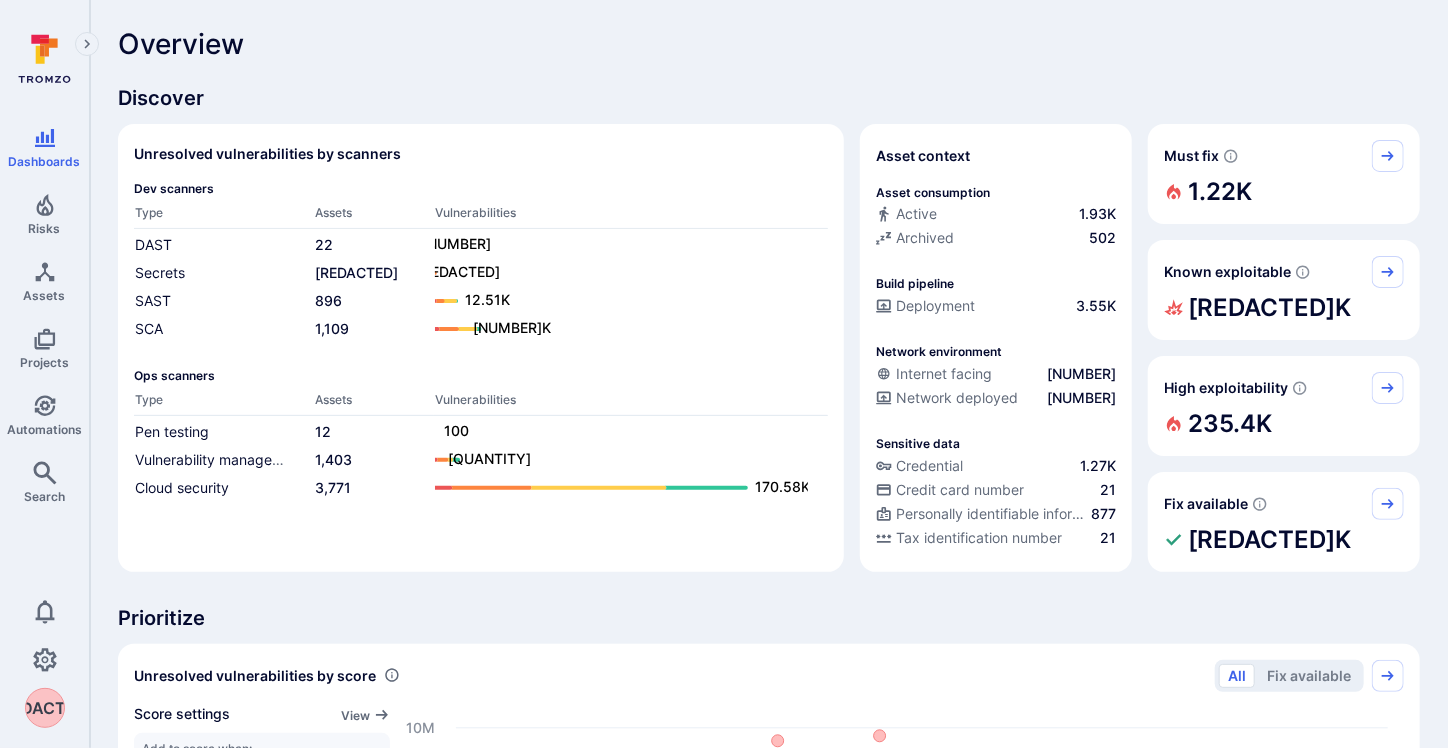drag, startPoint x: 154, startPoint y: 247, endPoint x: 368, endPoint y: 105, distance: 256.82678 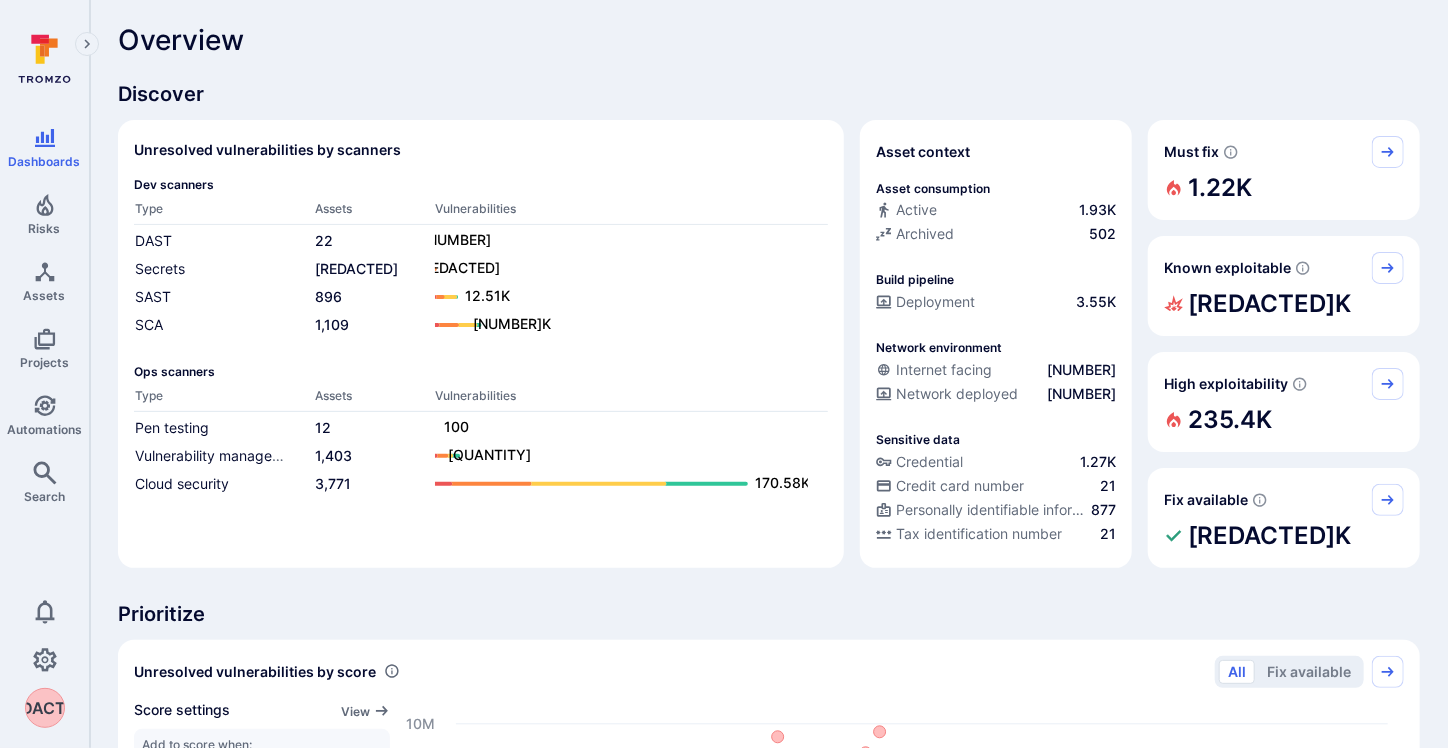 scroll, scrollTop: 0, scrollLeft: 0, axis: both 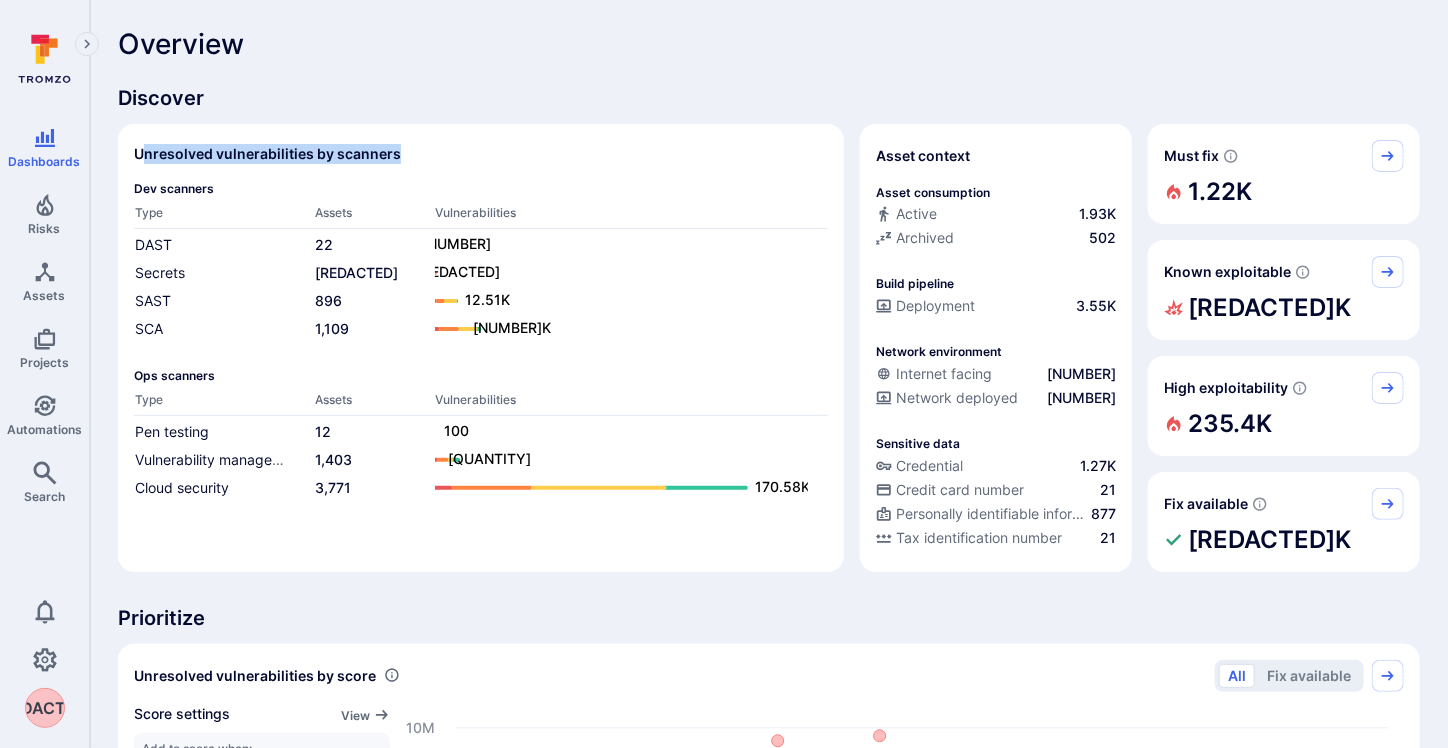 drag, startPoint x: 139, startPoint y: 155, endPoint x: 456, endPoint y: 157, distance: 317.00632 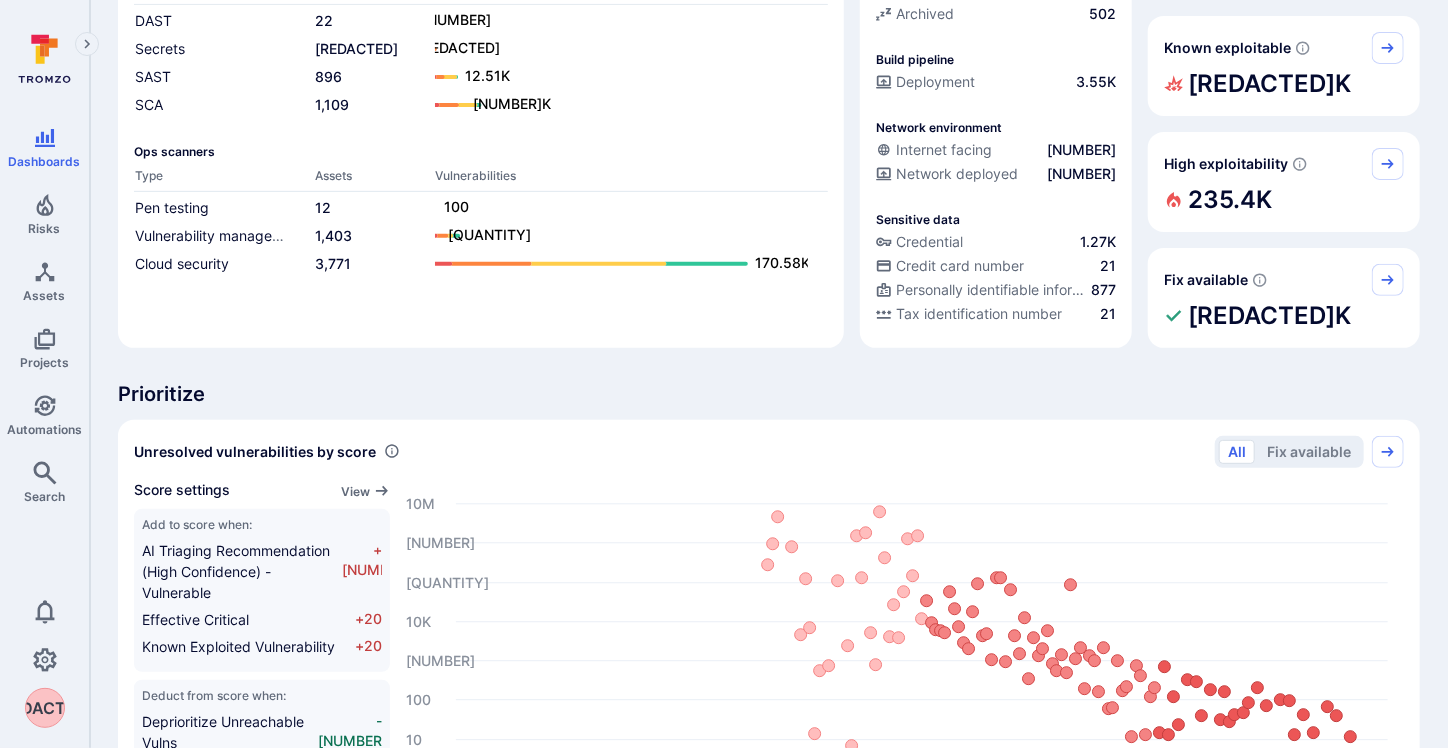 scroll, scrollTop: 0, scrollLeft: 0, axis: both 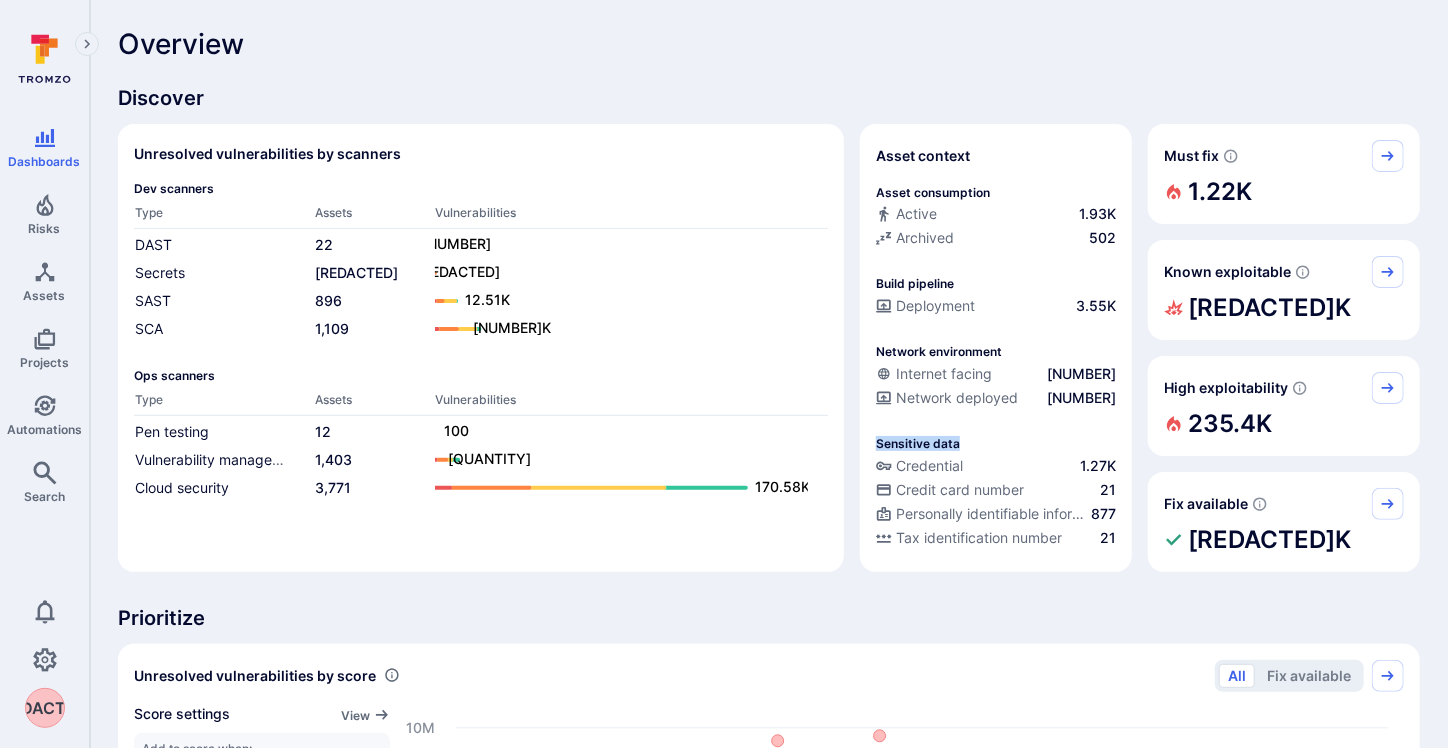 drag, startPoint x: 870, startPoint y: 442, endPoint x: 969, endPoint y: 437, distance: 99.12618 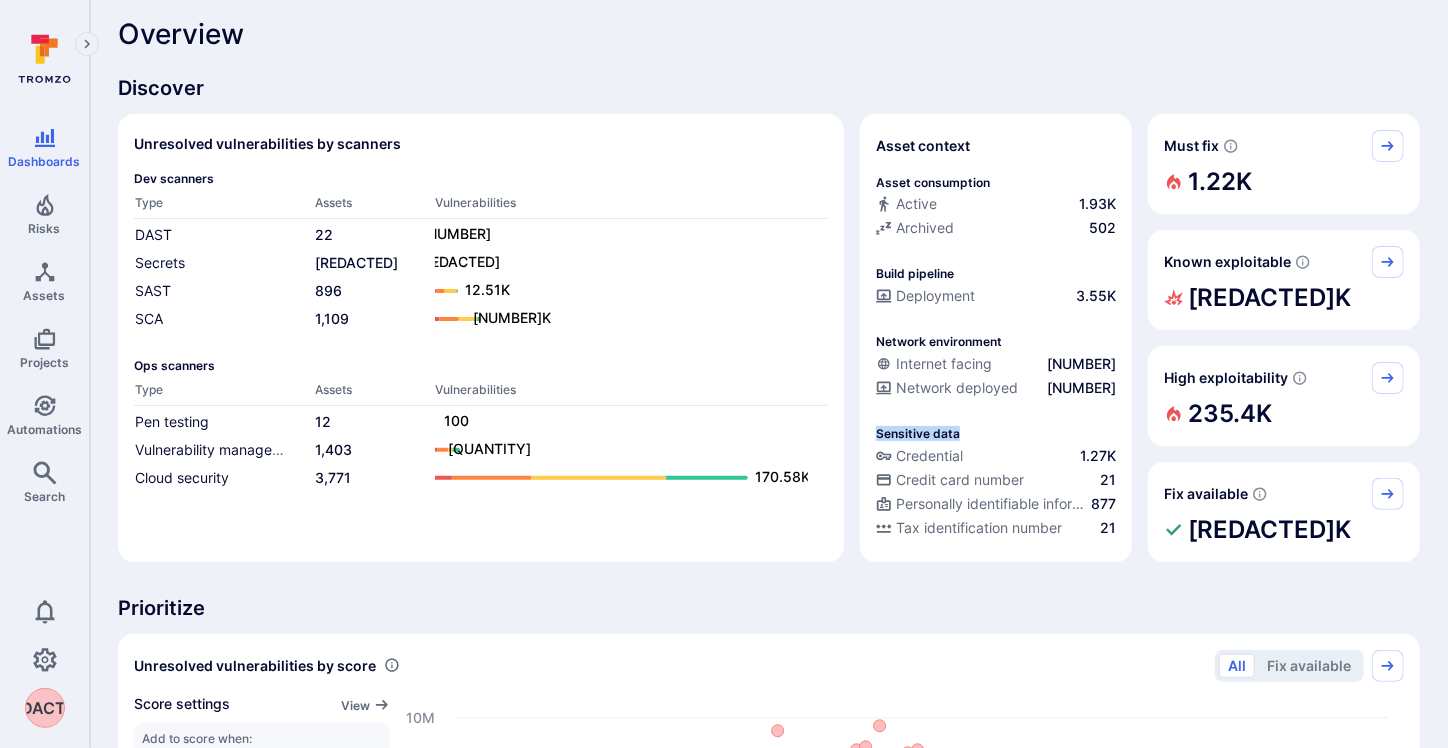 scroll, scrollTop: 0, scrollLeft: 0, axis: both 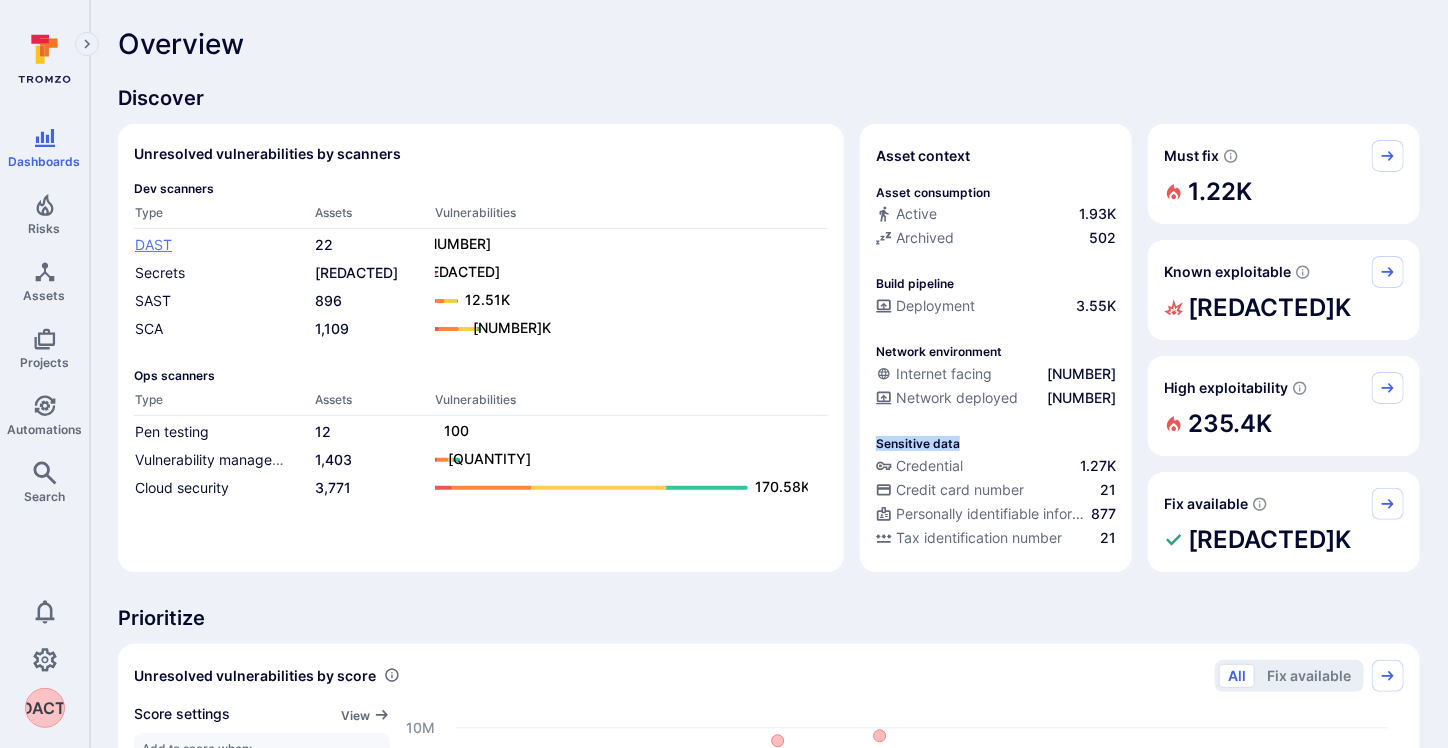 click on "DAST" at bounding box center (153, 244) 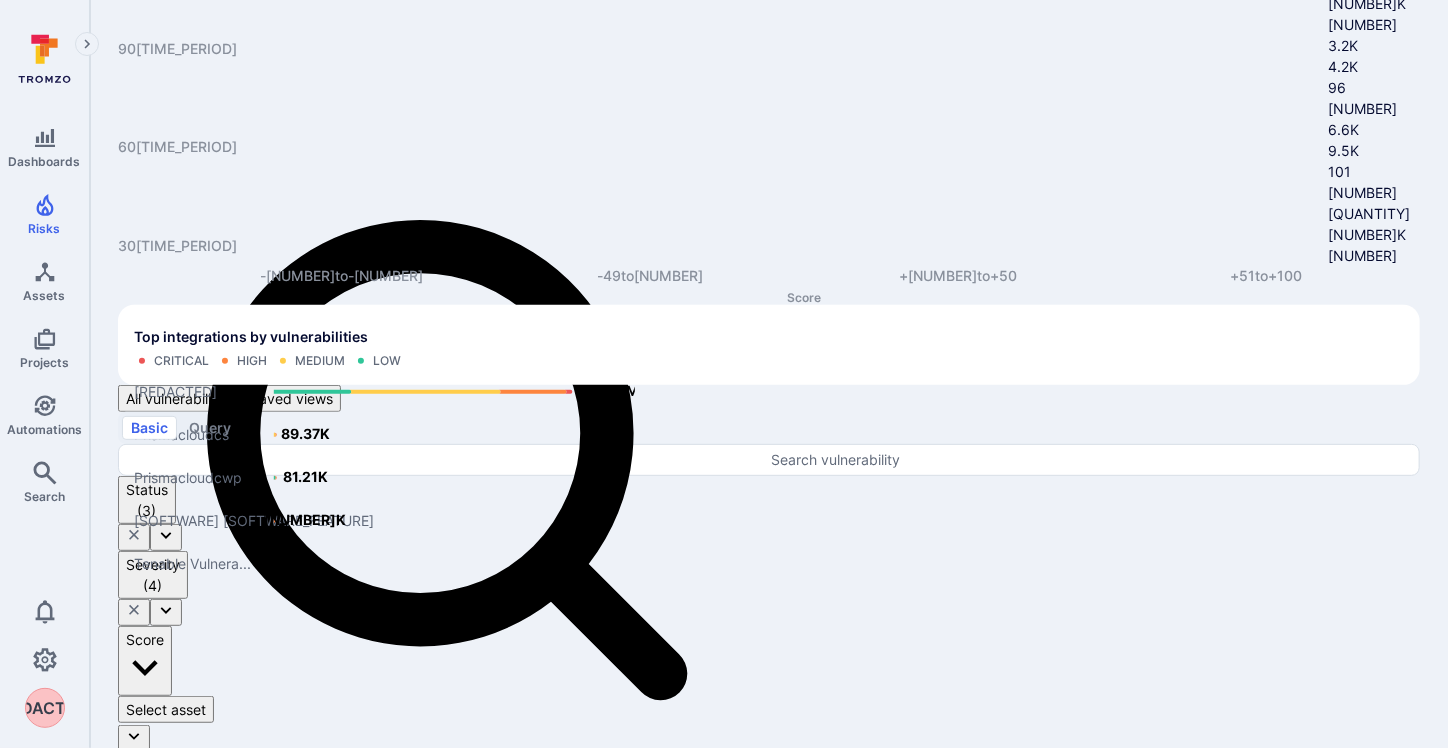 scroll, scrollTop: 200, scrollLeft: 0, axis: vertical 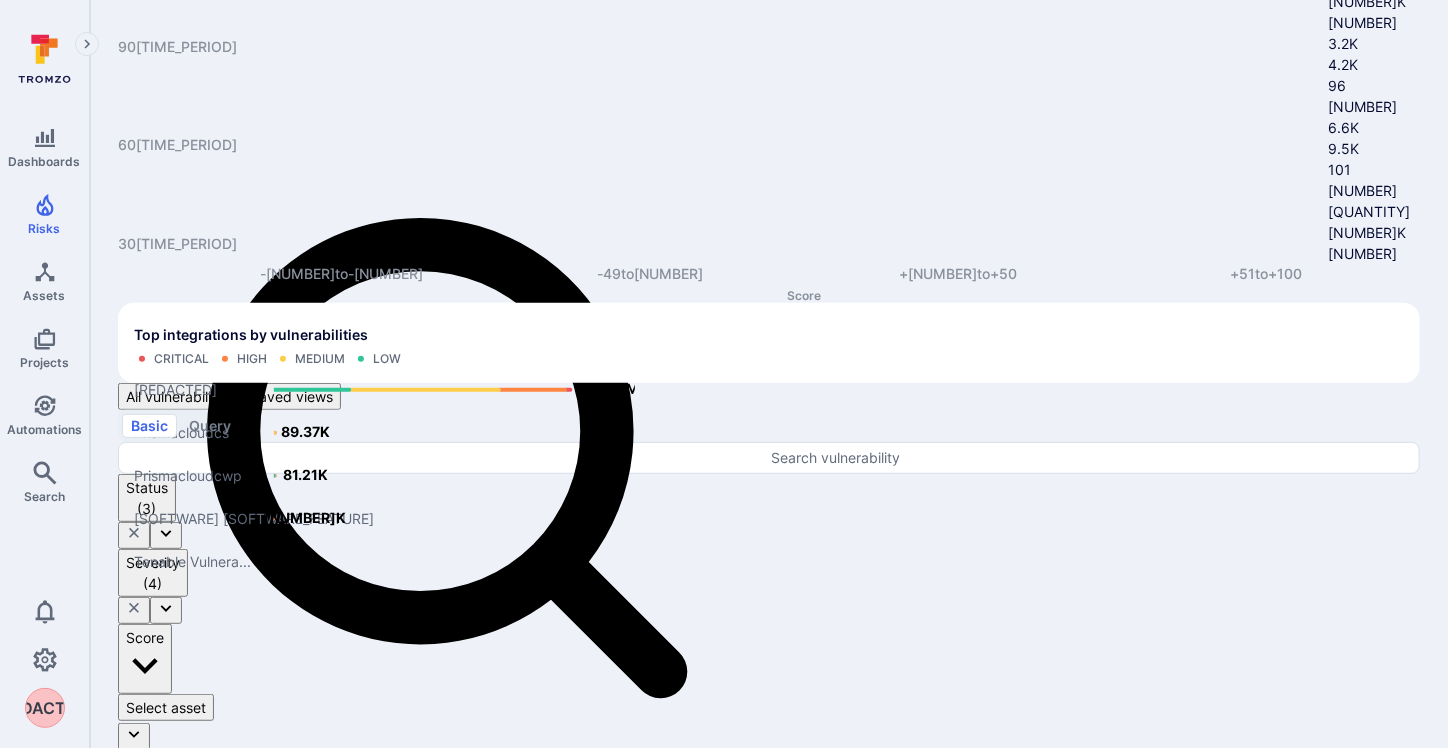 click on "Projects" at bounding box center [769, 1589] 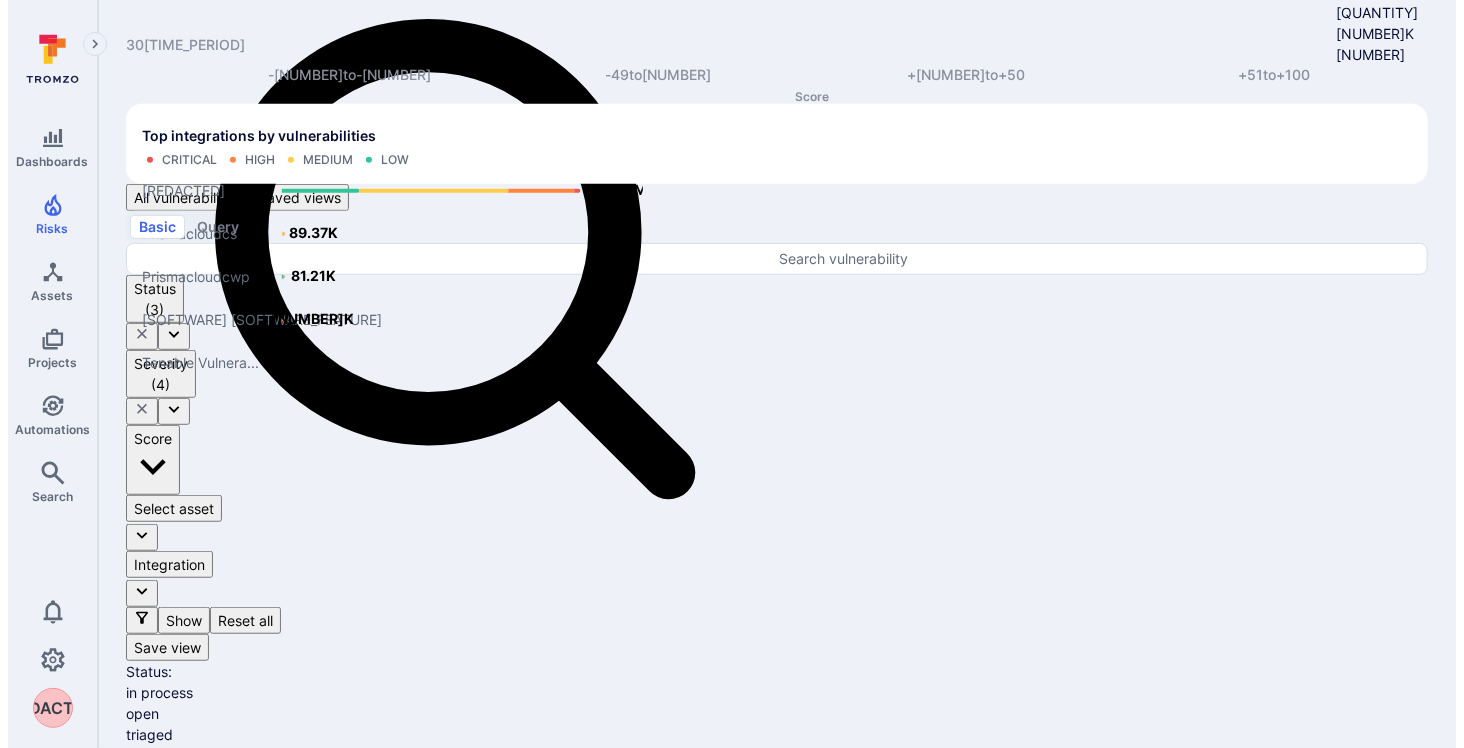 scroll, scrollTop: 300, scrollLeft: 0, axis: vertical 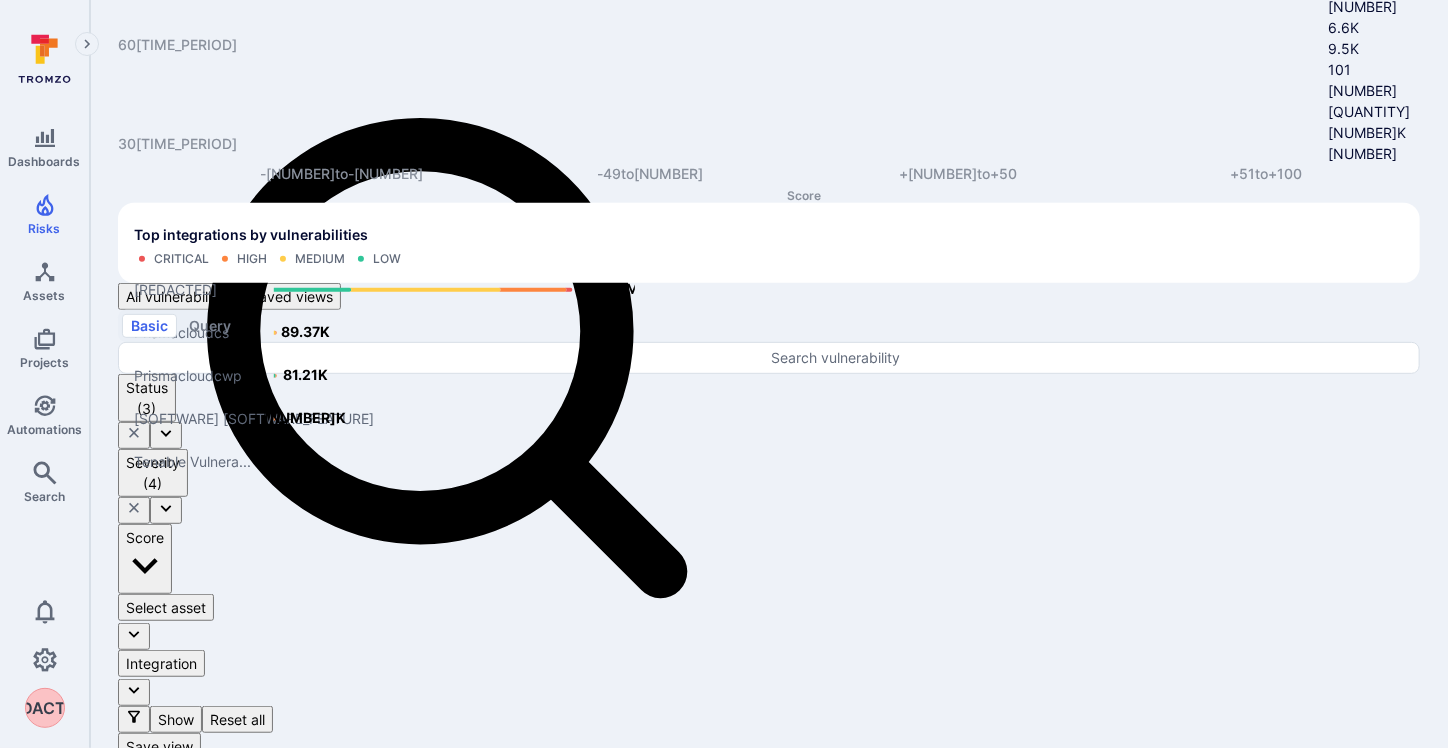 click at bounding box center (134, 717) 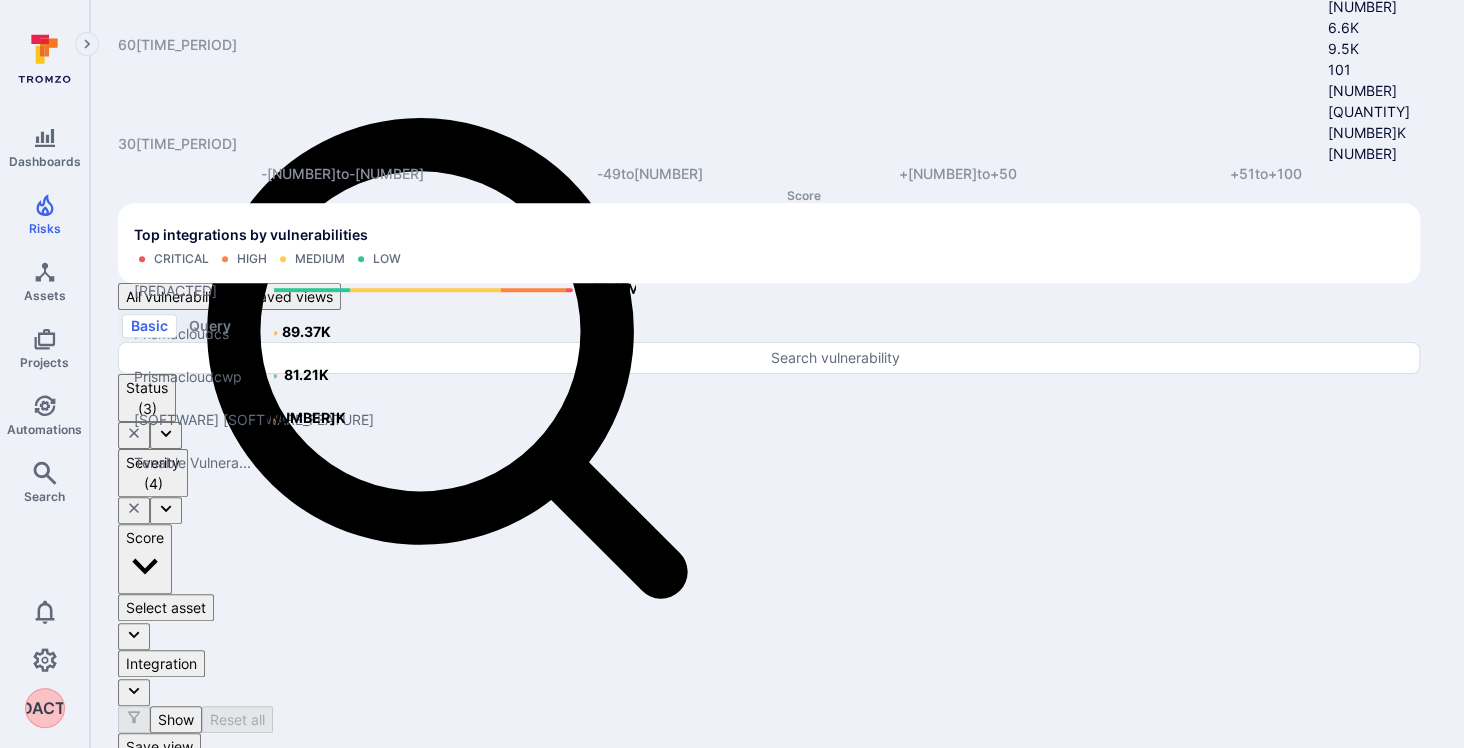 scroll, scrollTop: 672, scrollLeft: 0, axis: vertical 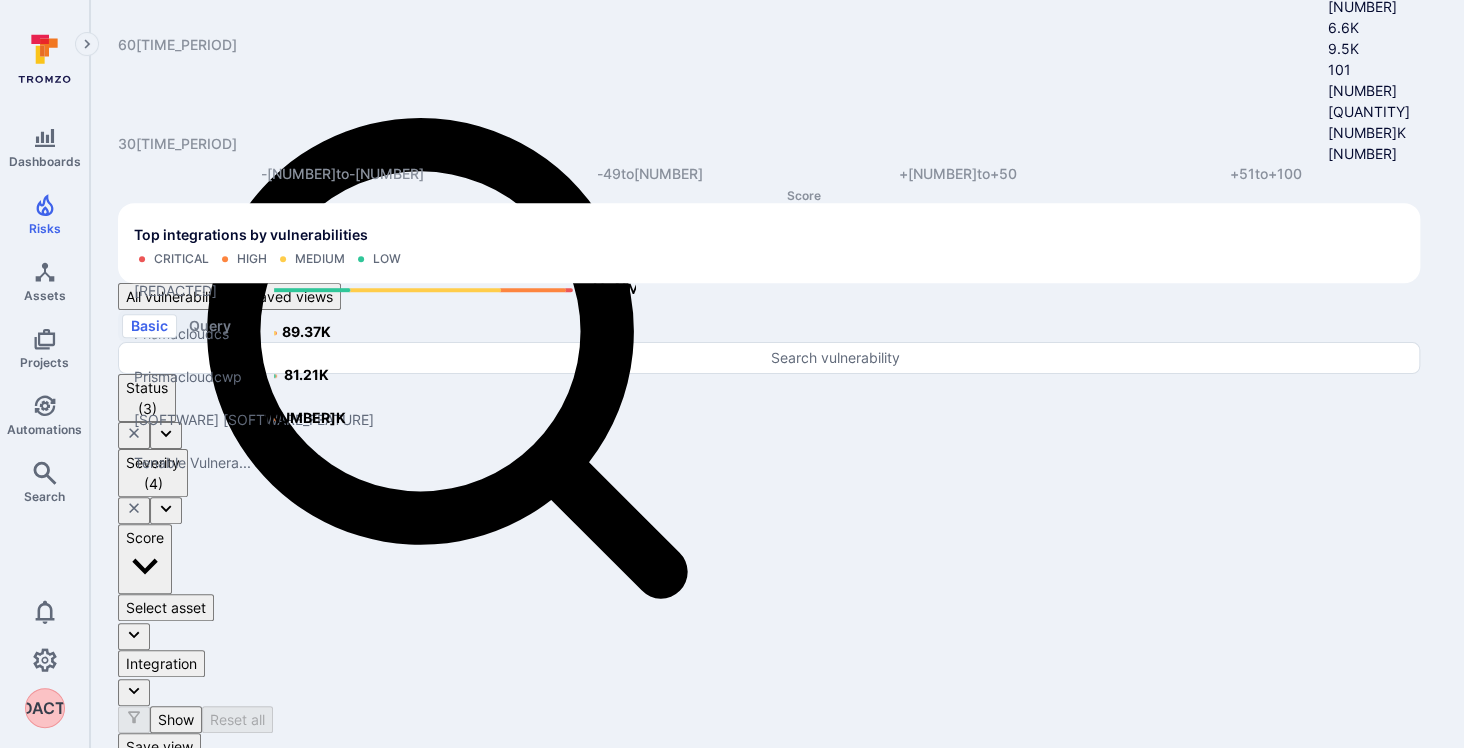 click on "Select project" at bounding box center [59, 88509] 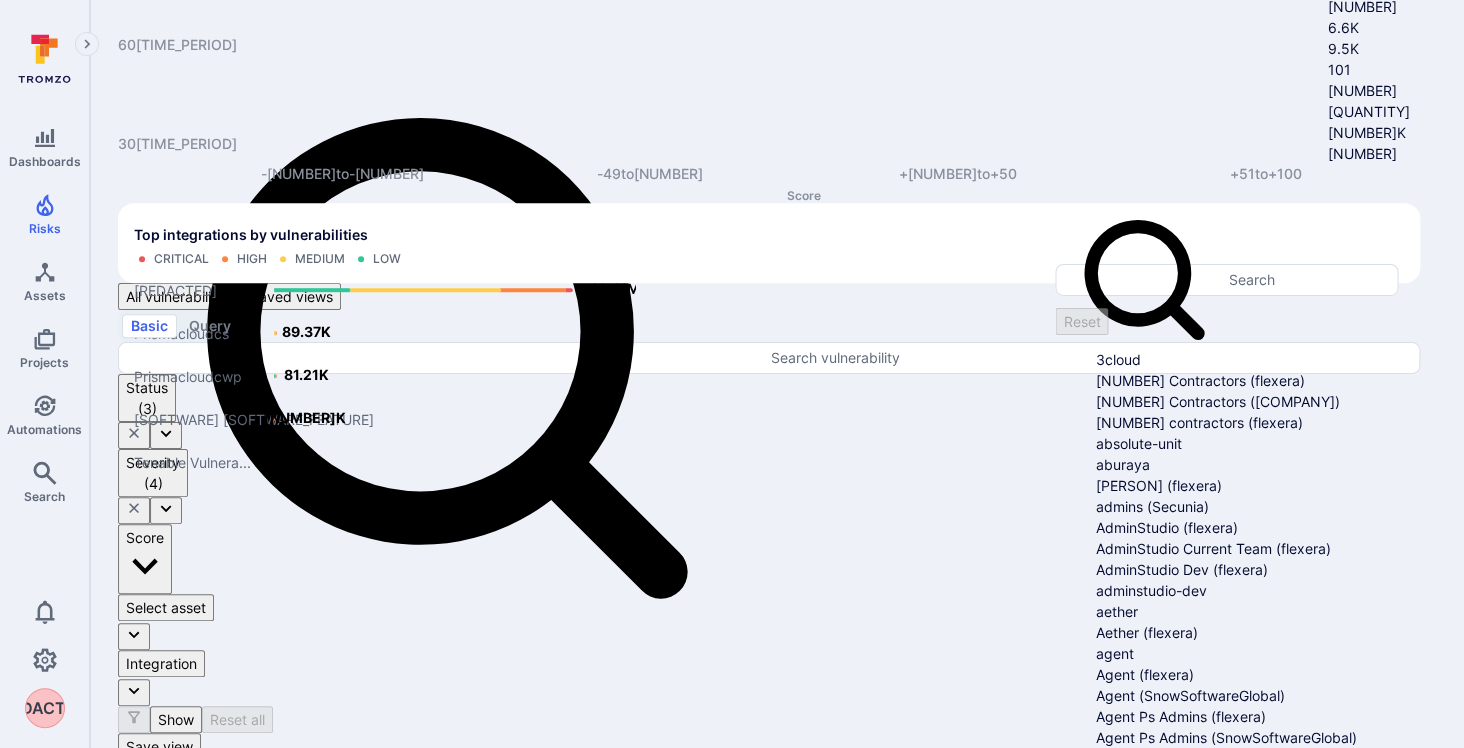 scroll, scrollTop: 2200, scrollLeft: 0, axis: vertical 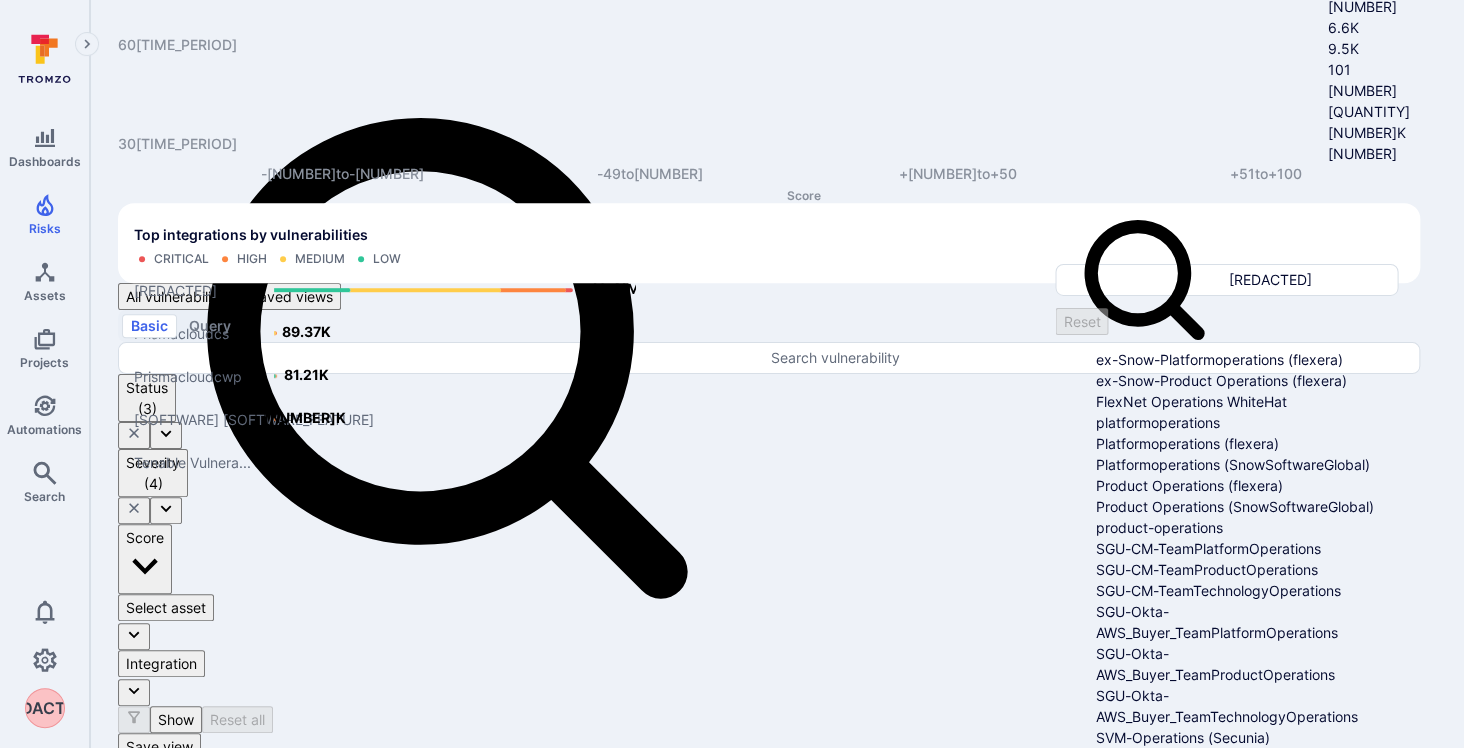 type on "operat" 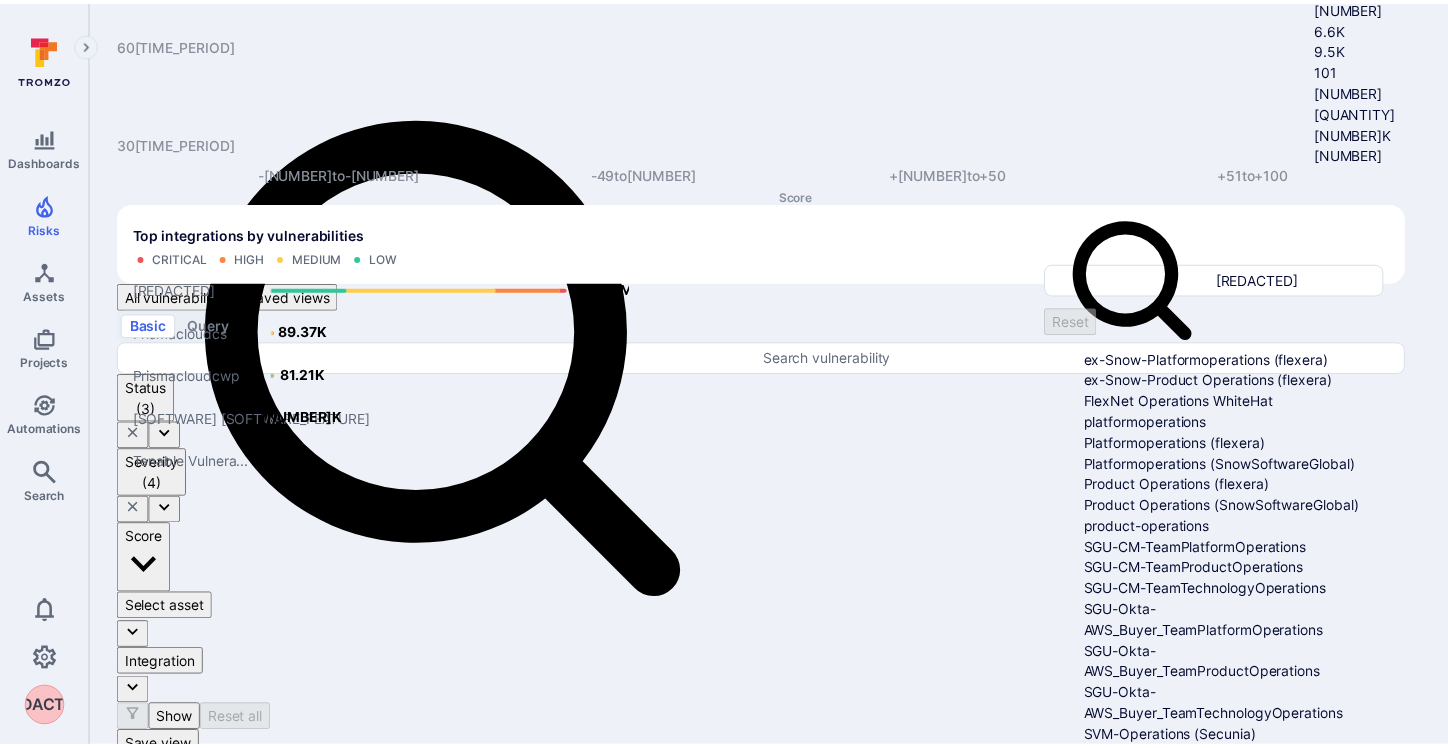 scroll, scrollTop: 0, scrollLeft: 0, axis: both 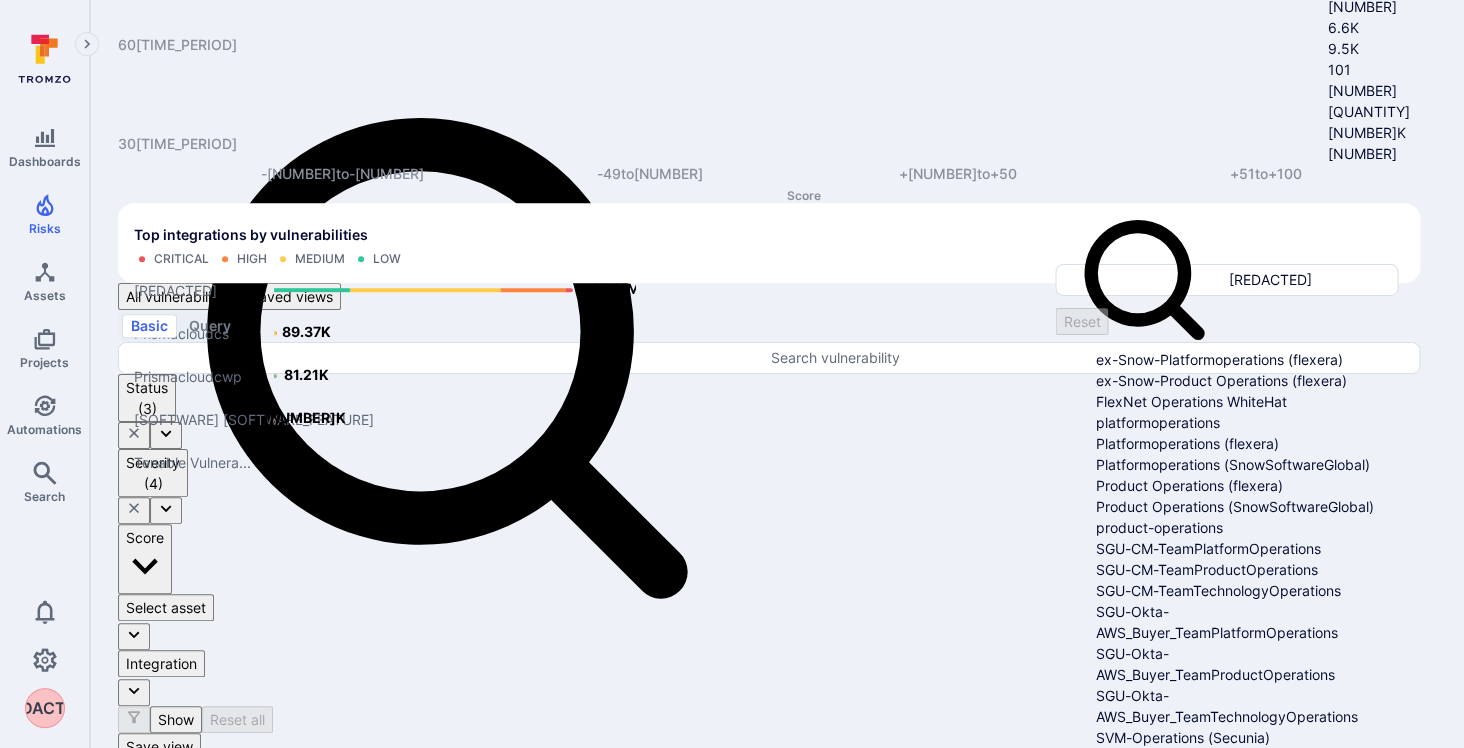 click at bounding box center [16, 88435] 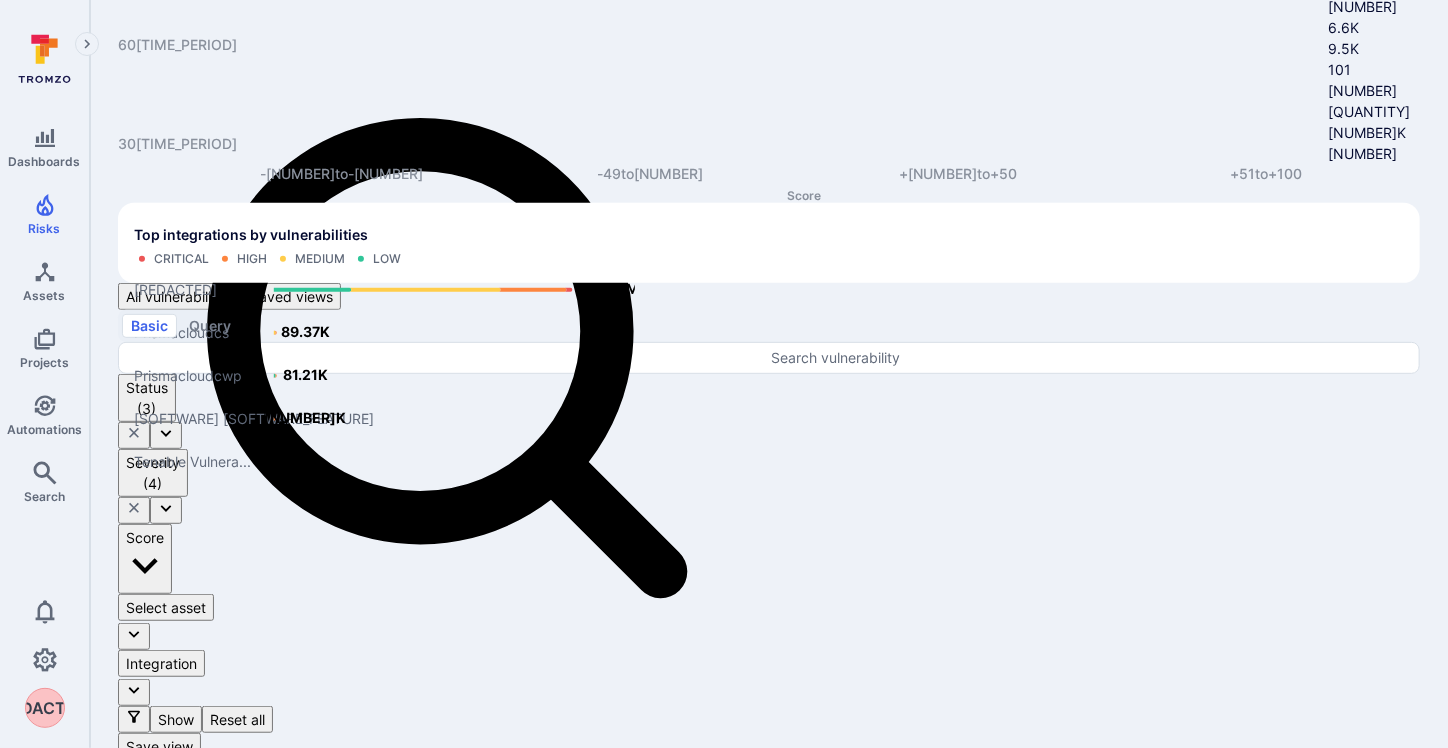 click on "Select asset" at bounding box center [166, 607] 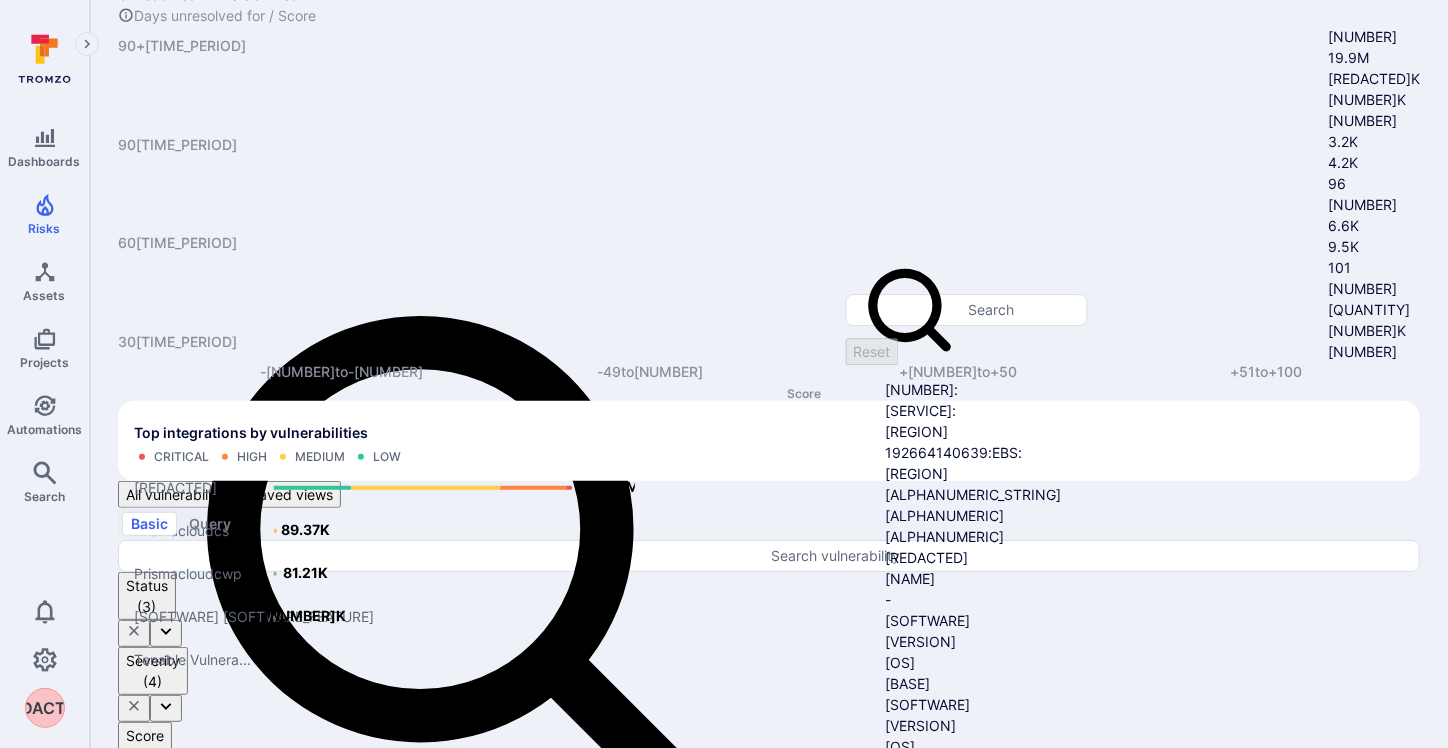scroll, scrollTop: 99, scrollLeft: 0, axis: vertical 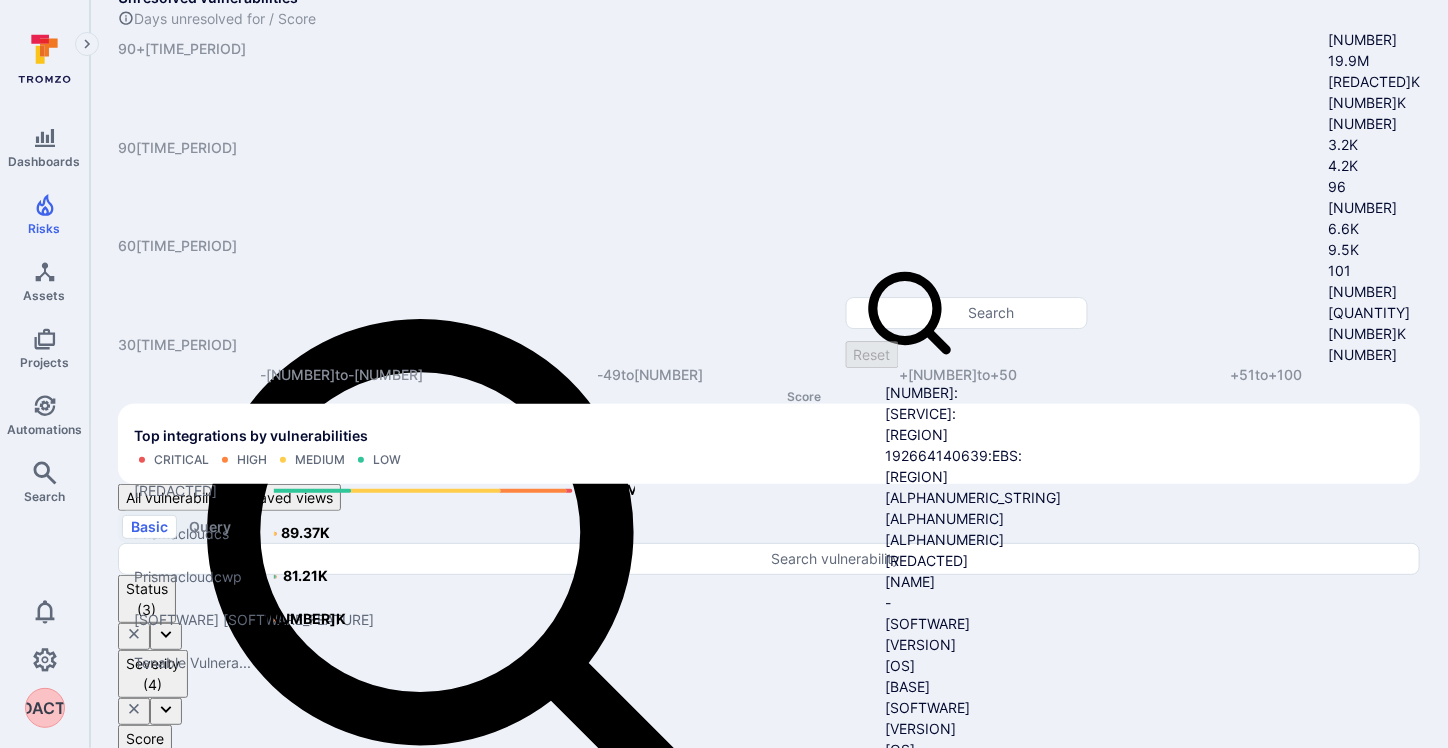 click on "[PRODUCT]" at bounding box center (769, 1188) 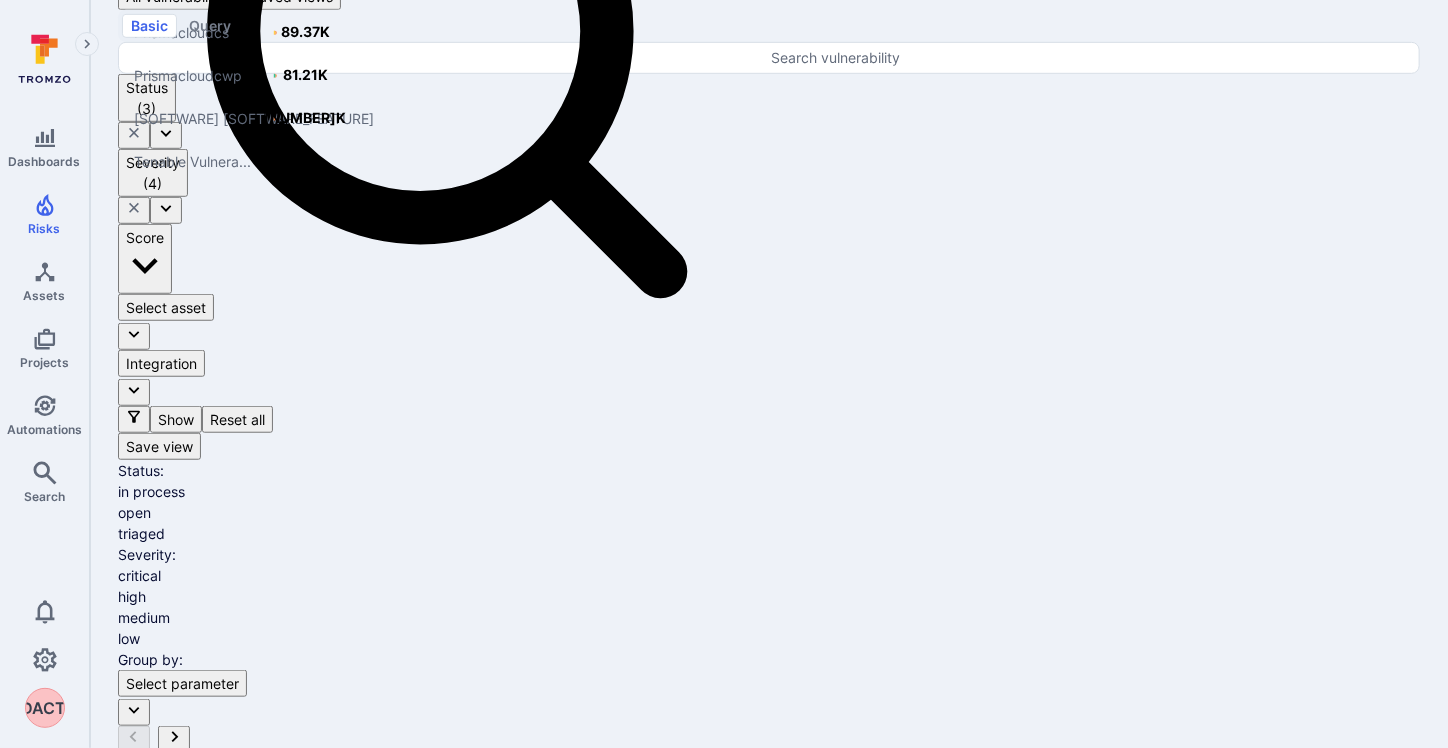 scroll, scrollTop: 200, scrollLeft: 0, axis: vertical 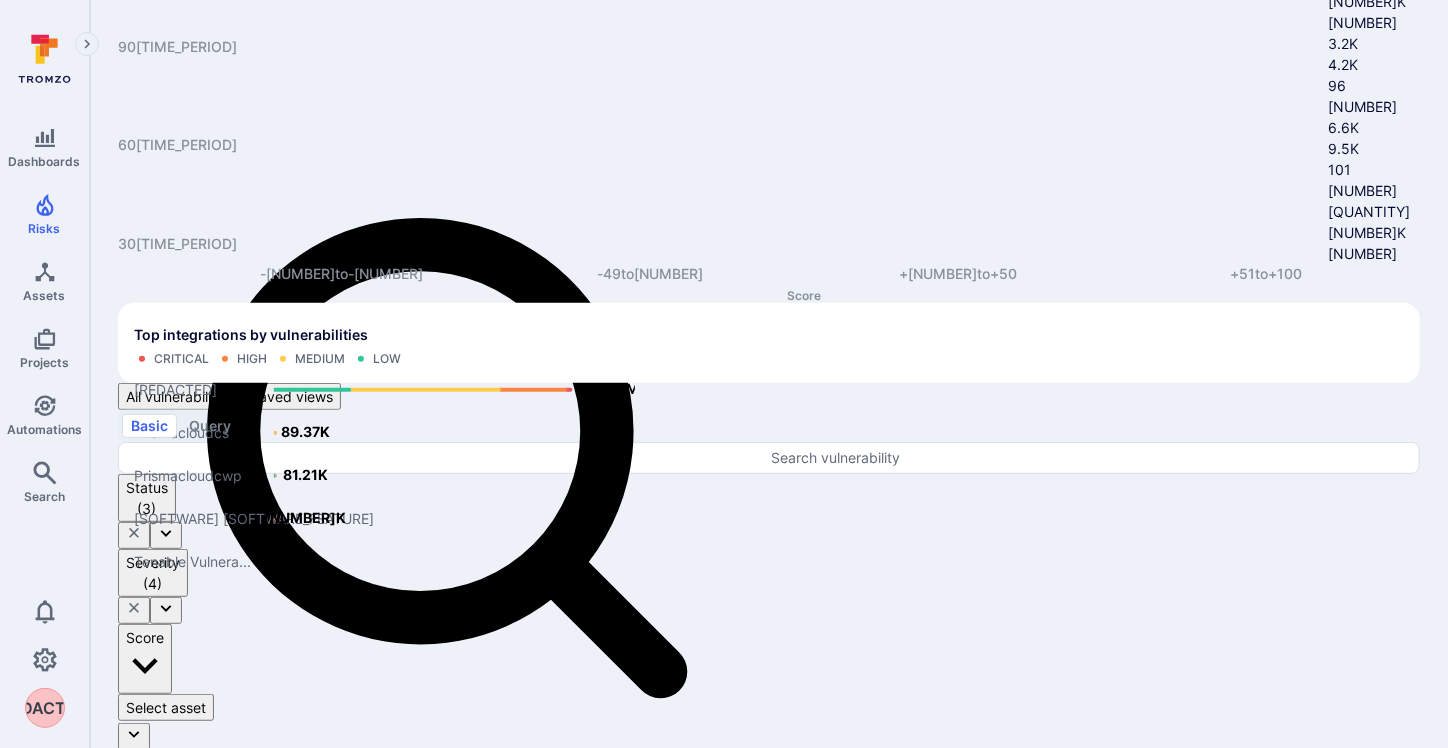 drag, startPoint x: 239, startPoint y: 384, endPoint x: 434, endPoint y: 392, distance: 195.16403 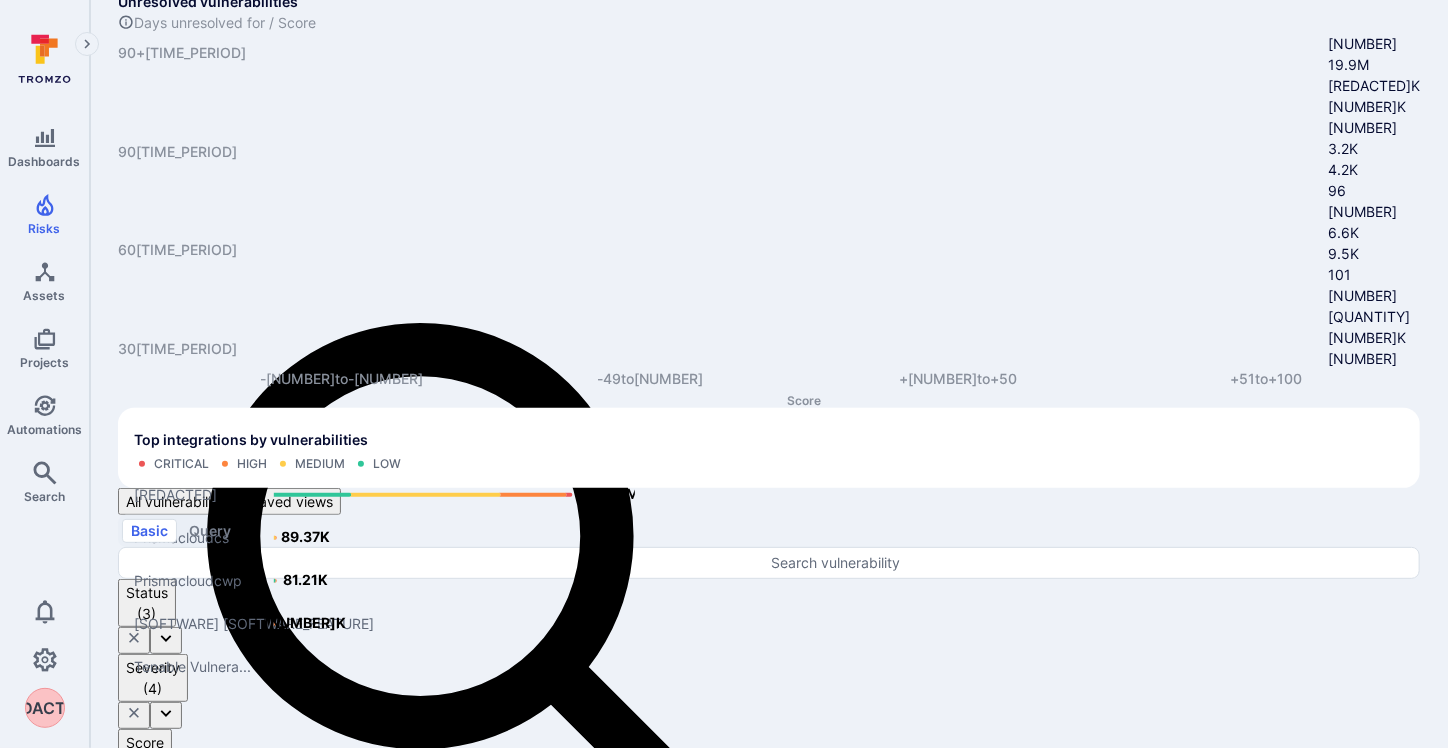 scroll, scrollTop: 0, scrollLeft: 0, axis: both 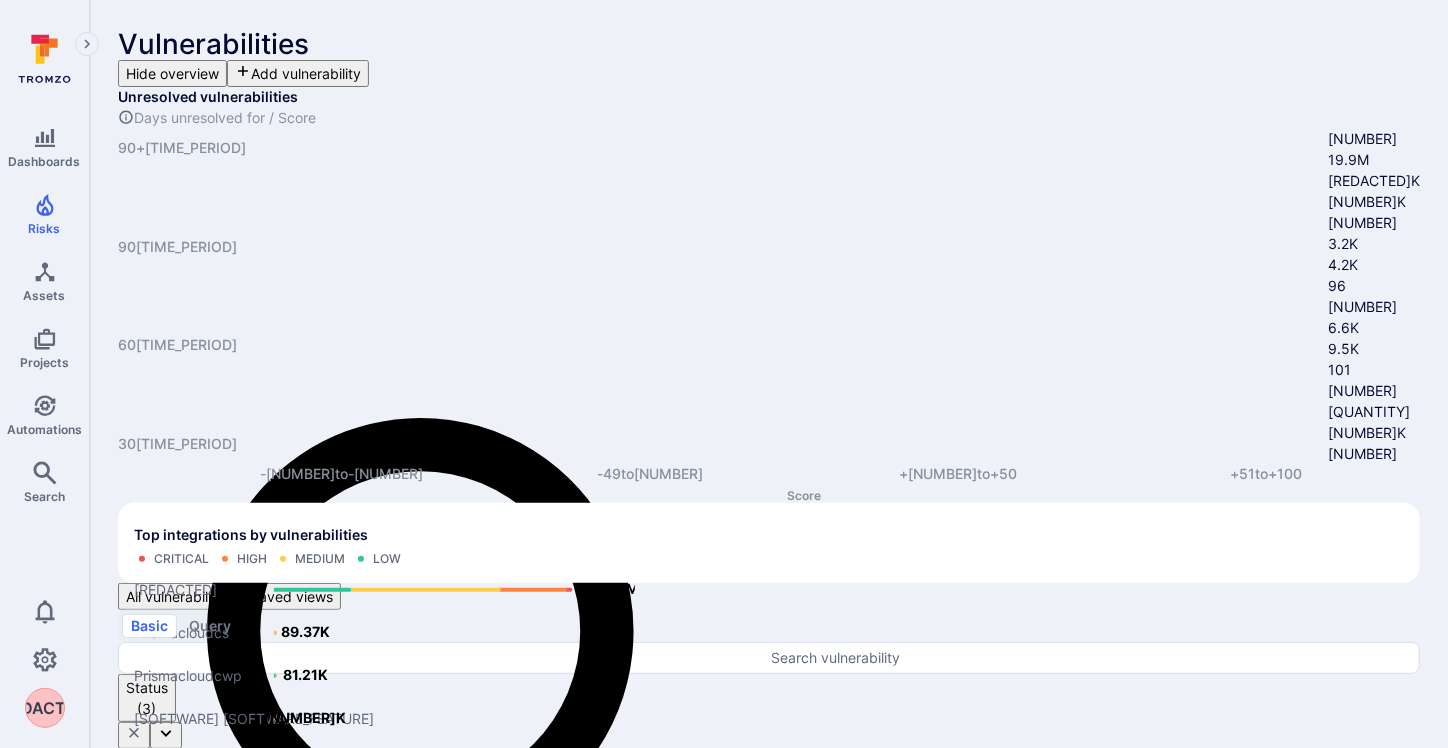 click on "Saved views" at bounding box center [291, 596] 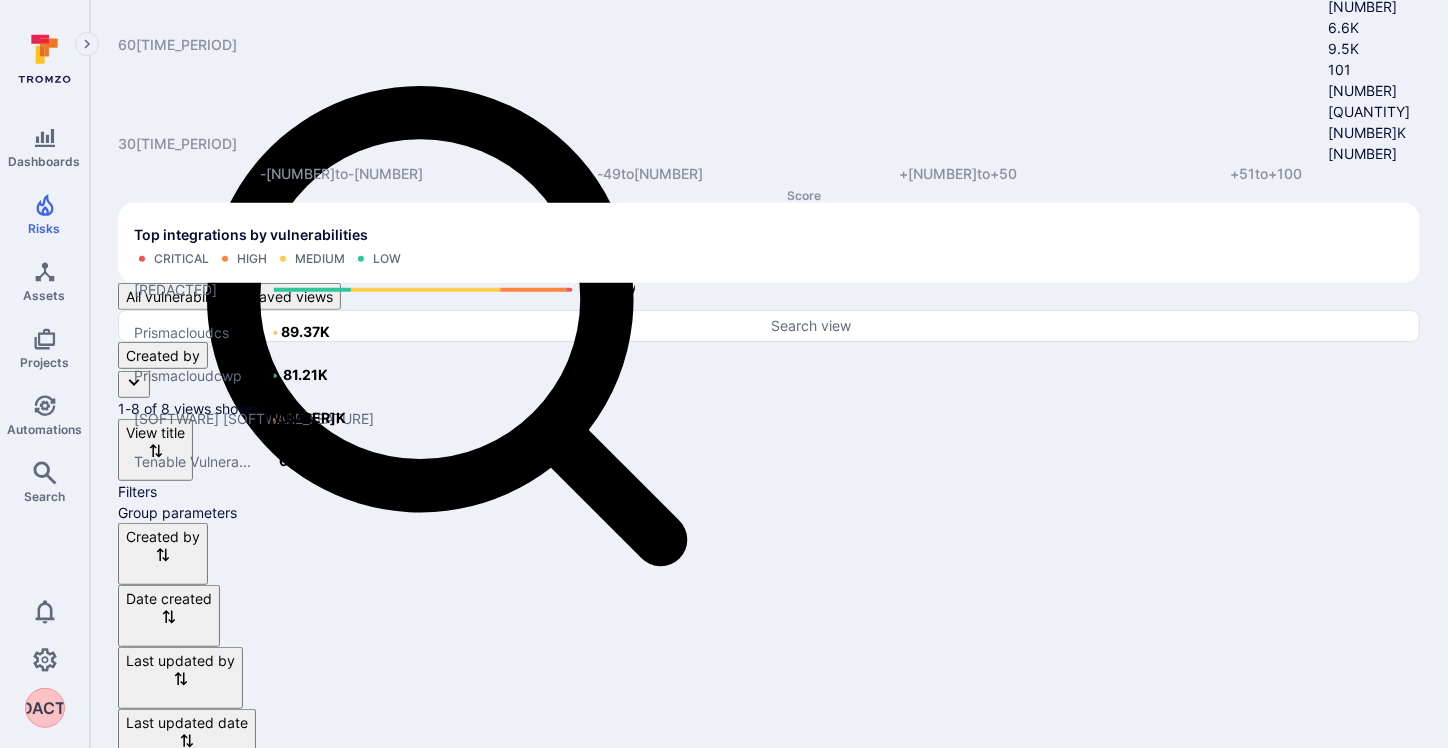 scroll, scrollTop: 383, scrollLeft: 0, axis: vertical 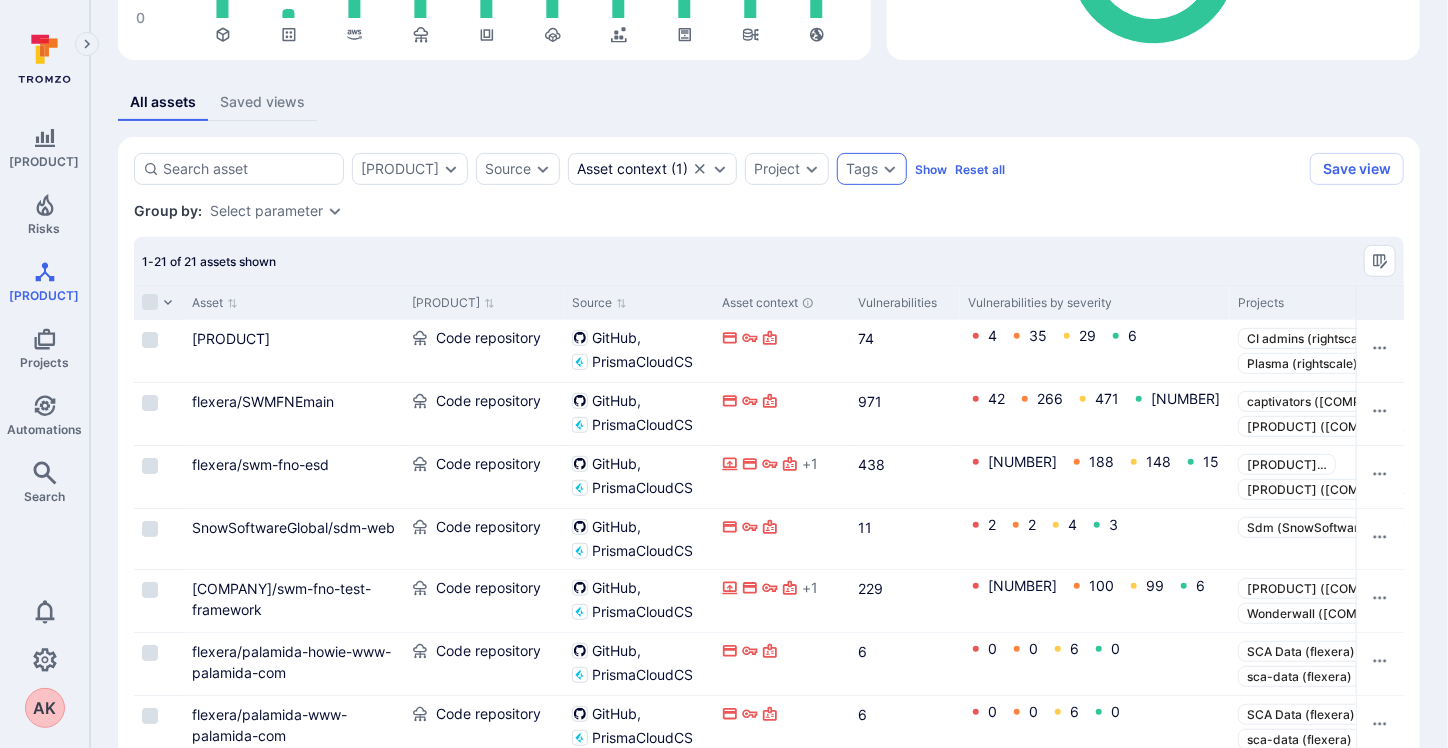 click on "Tags" at bounding box center [400, 169] 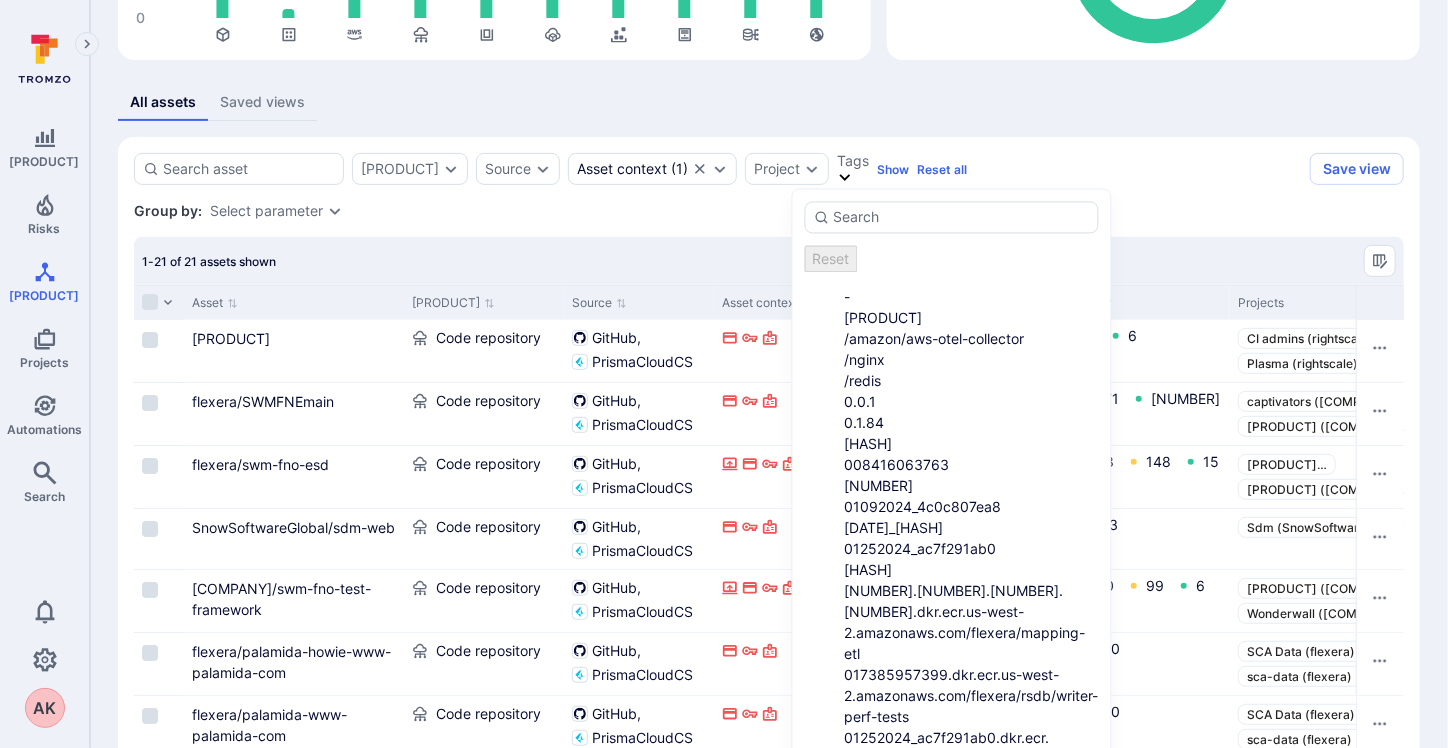 scroll, scrollTop: 0, scrollLeft: 0, axis: both 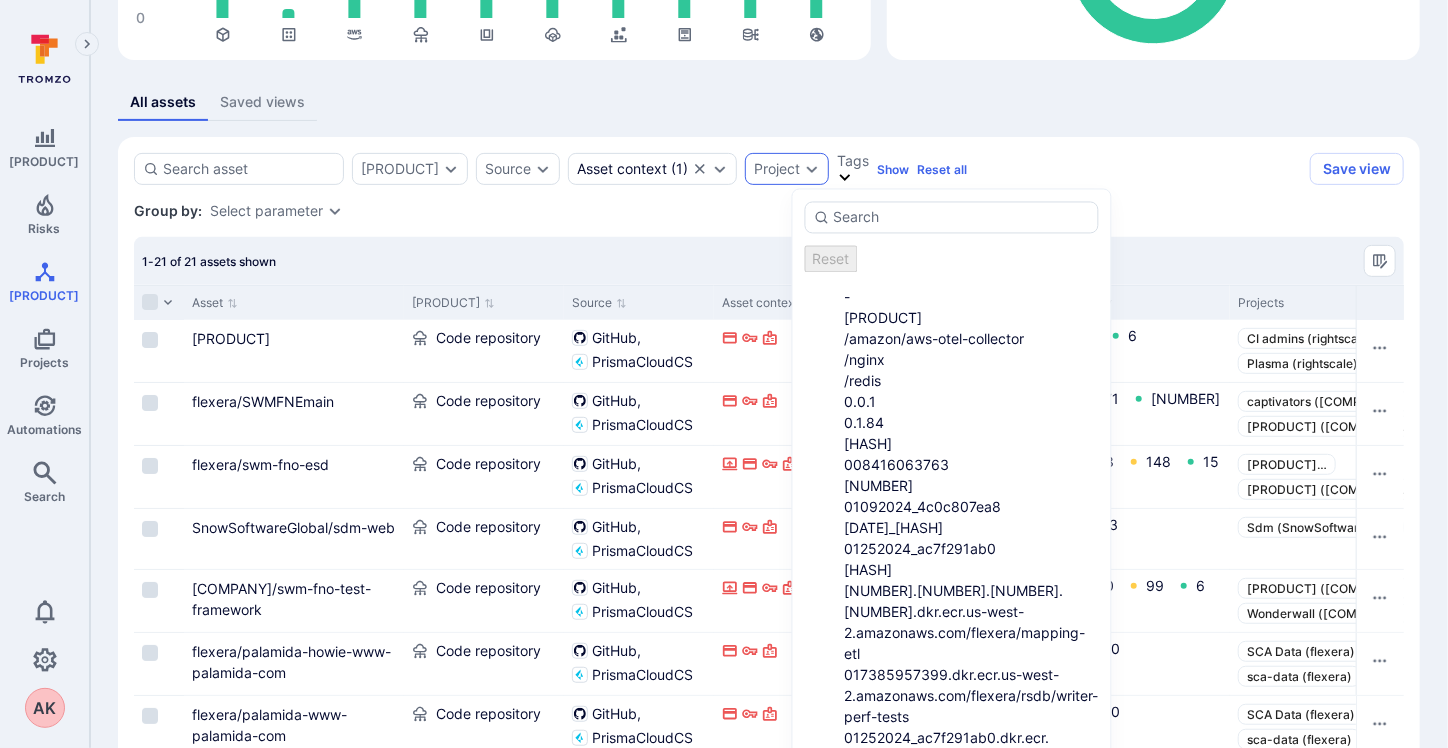 click on "Project" at bounding box center (400, 169) 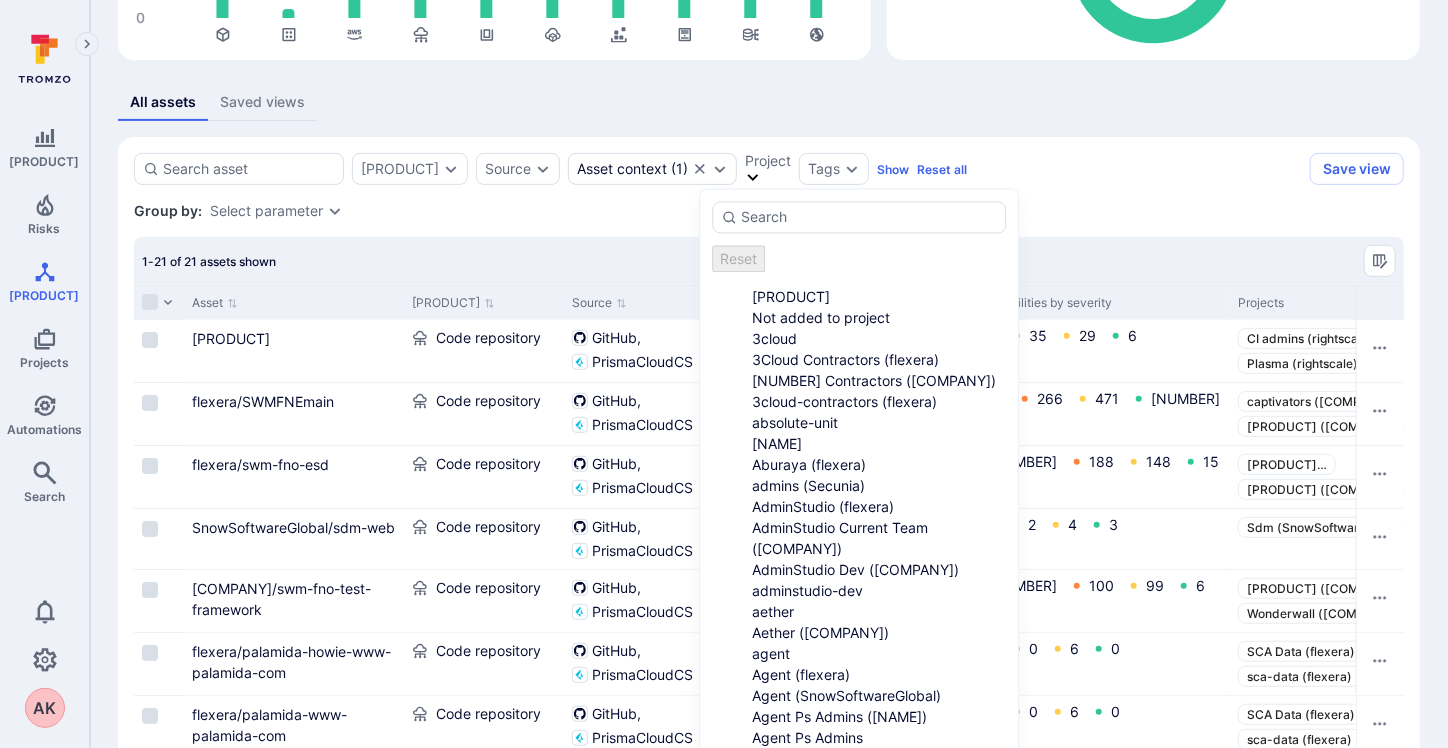 scroll, scrollTop: 7000, scrollLeft: 0, axis: vertical 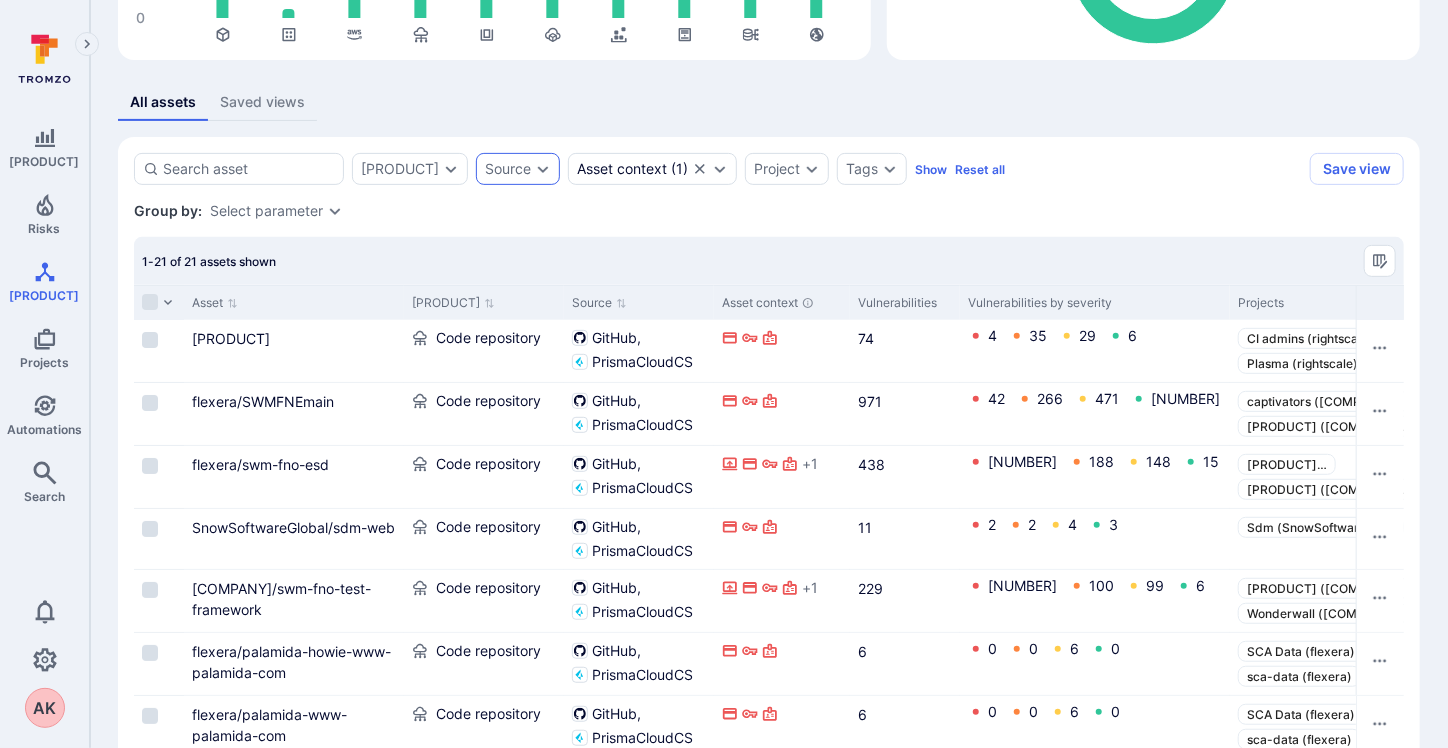 click on "Source" at bounding box center (400, 169) 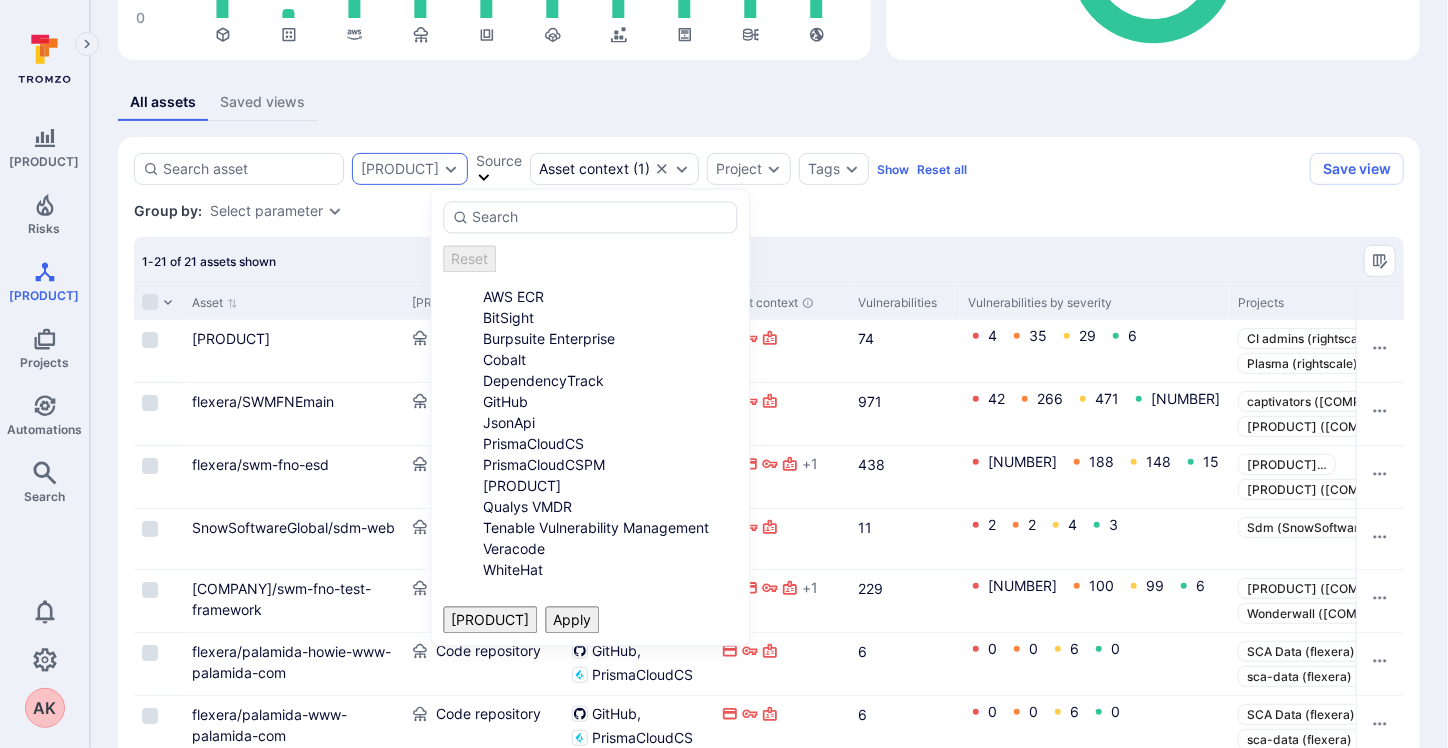 click on "[PRODUCT]" at bounding box center (400, 169) 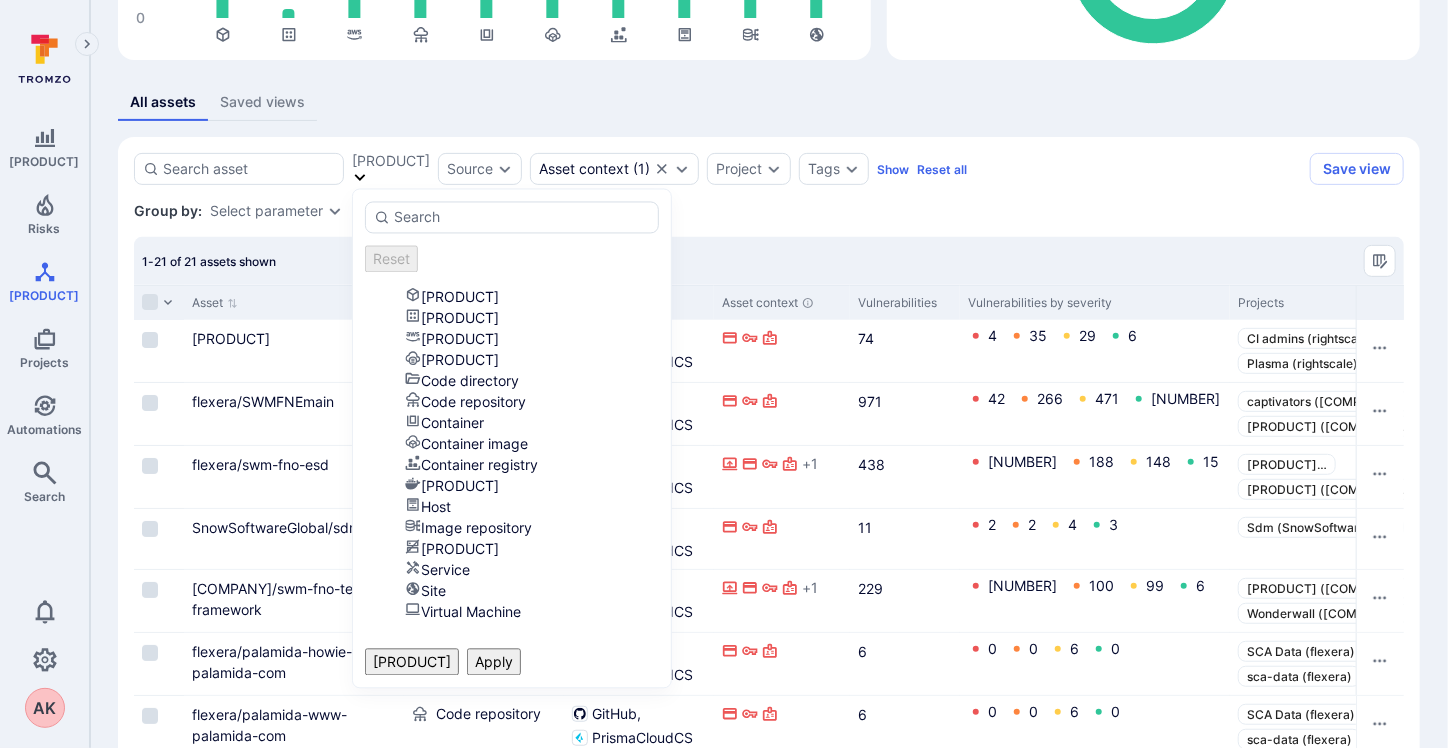 scroll, scrollTop: 144, scrollLeft: 0, axis: vertical 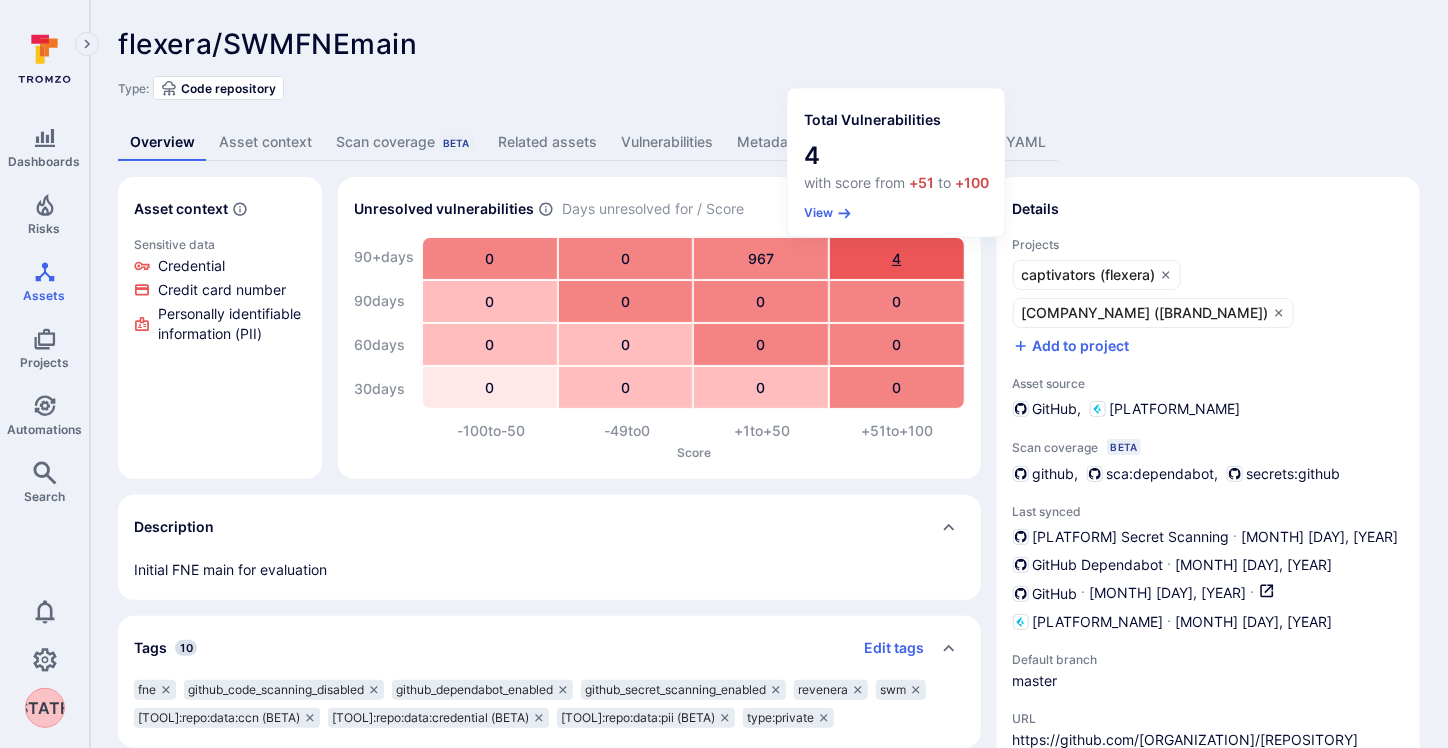 click on "4" at bounding box center (897, 258) 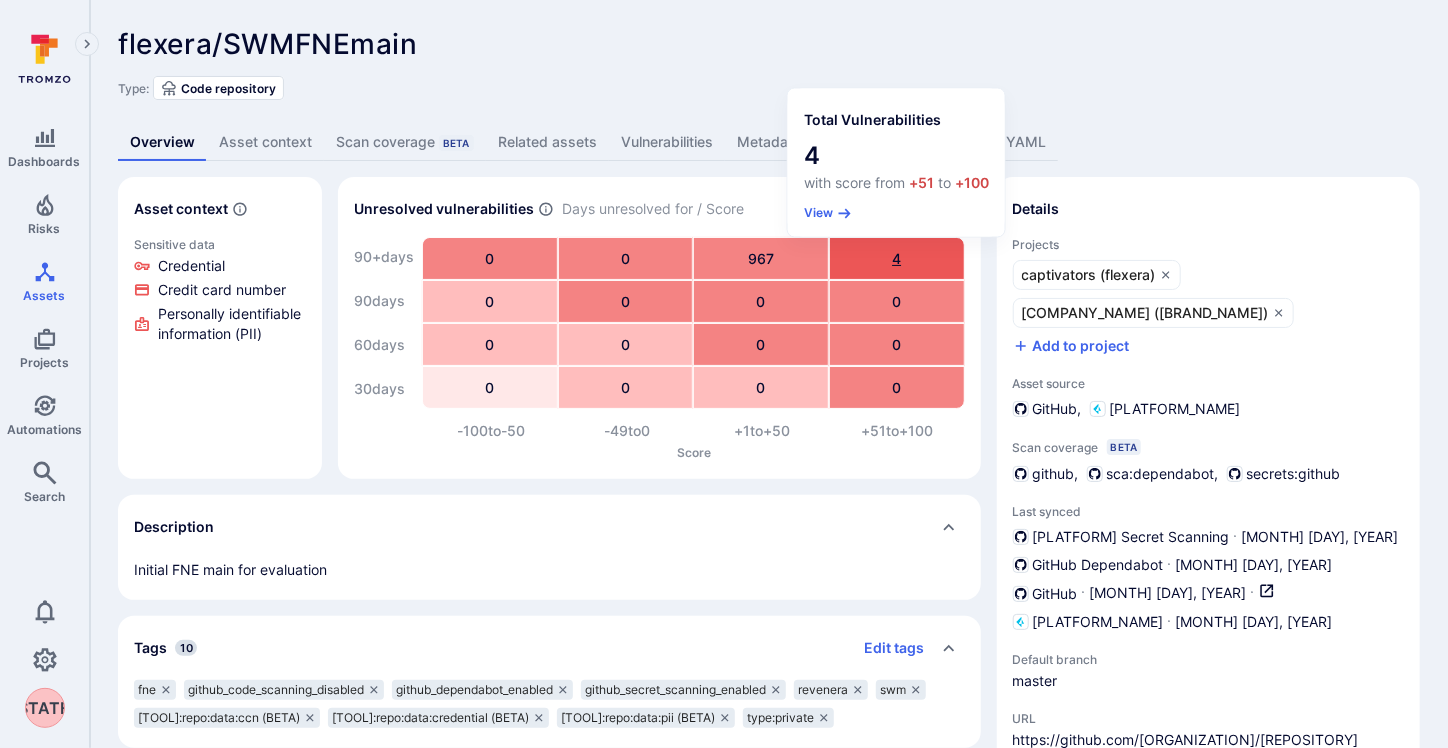 click on "4" at bounding box center [897, 258] 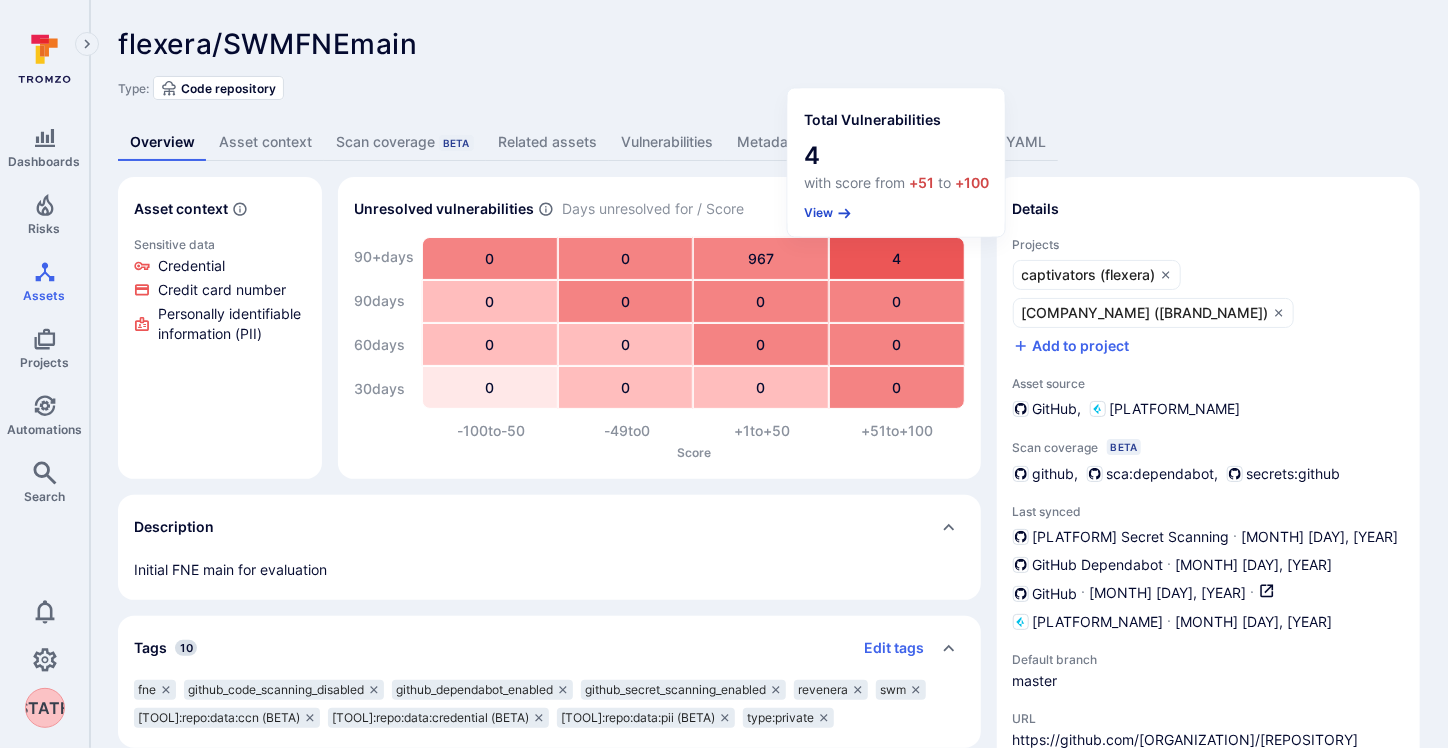 click on "View" at bounding box center (828, 213) 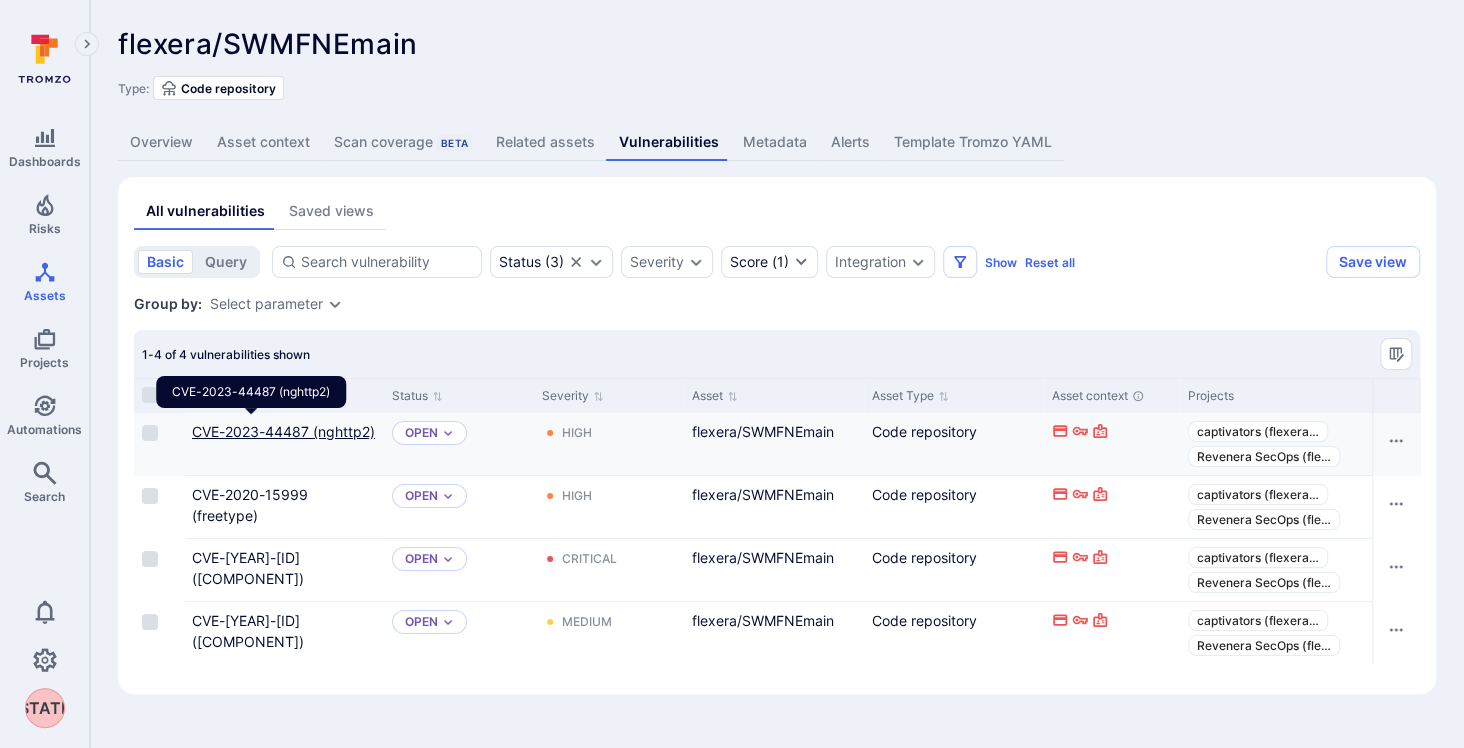 click on "CVE-2023-44487 (nghttp2)" at bounding box center (283, 431) 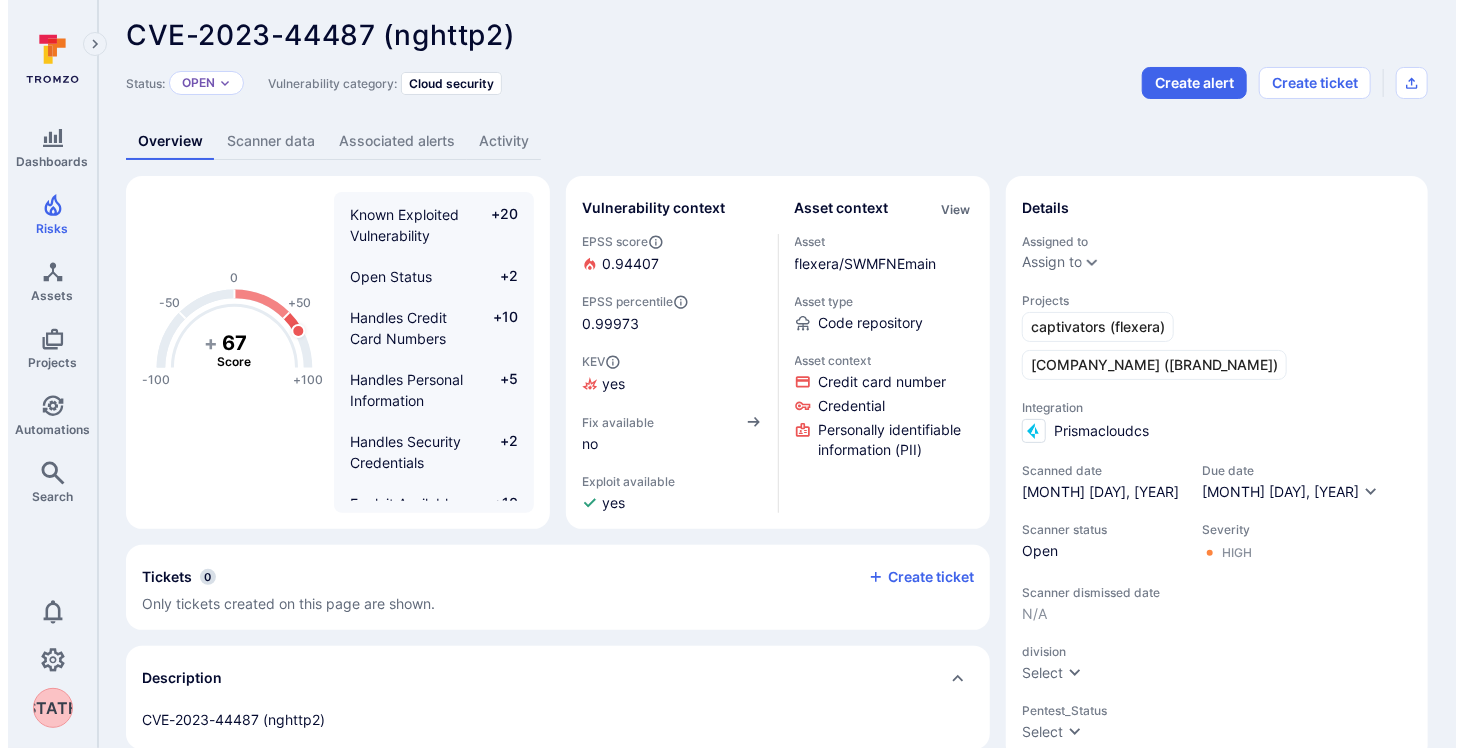 scroll, scrollTop: 0, scrollLeft: 0, axis: both 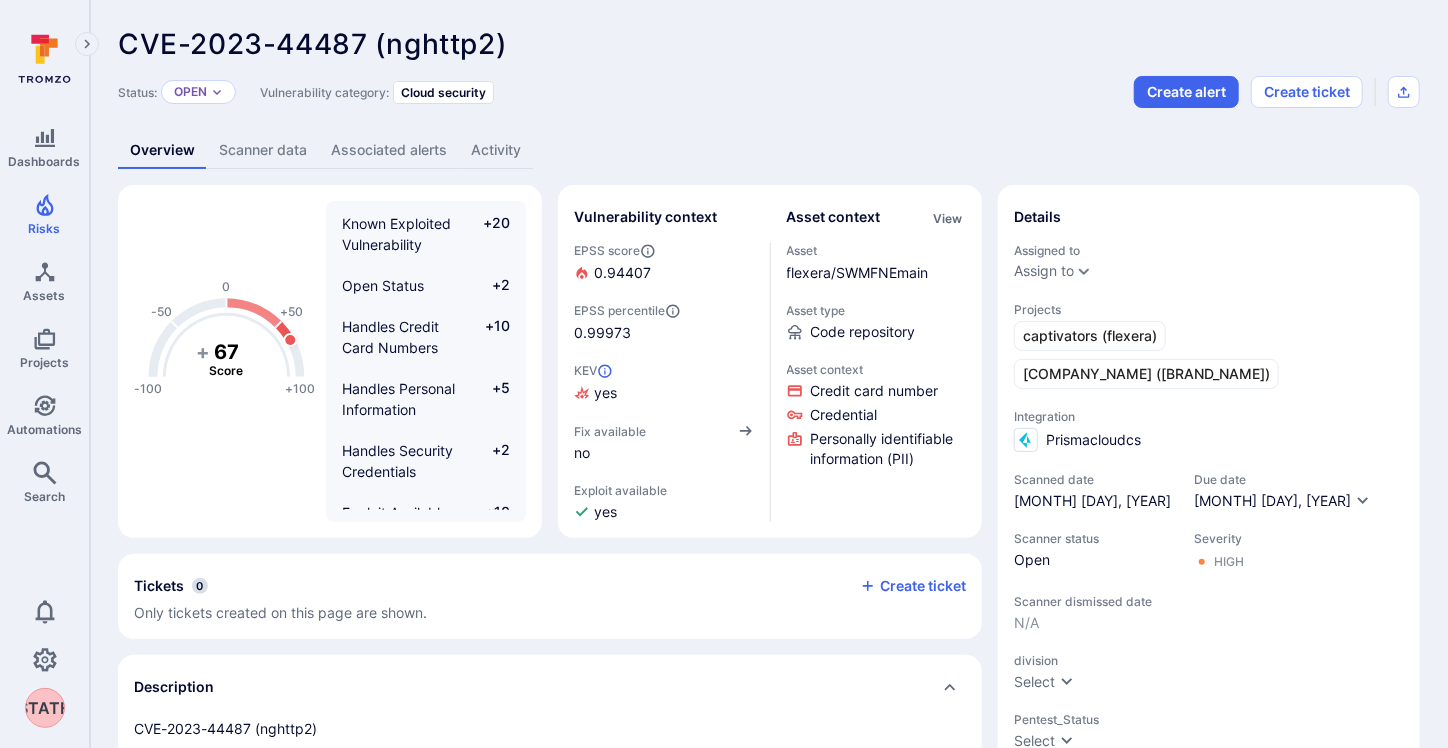 click at bounding box center [648, 251] 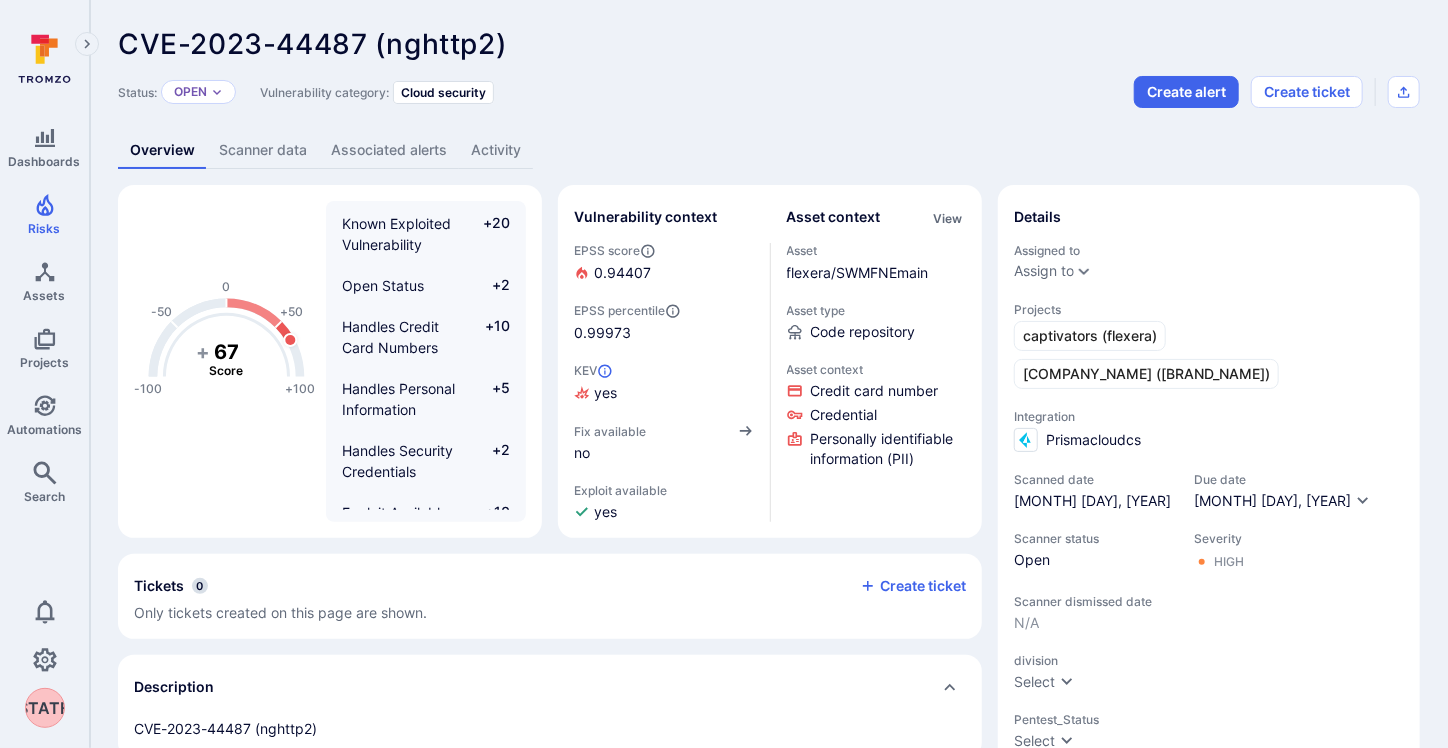 click at bounding box center (648, 251) 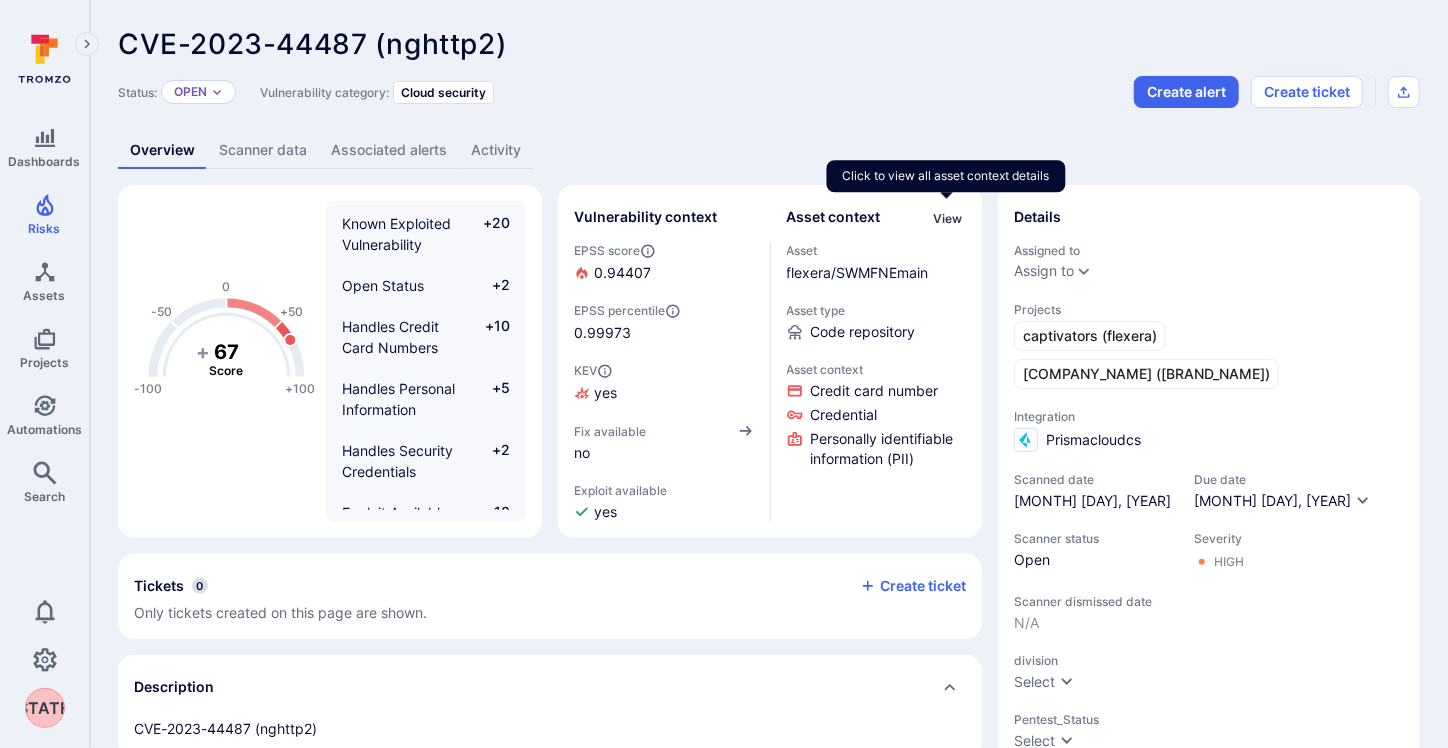 click on "View" at bounding box center [947, 218] 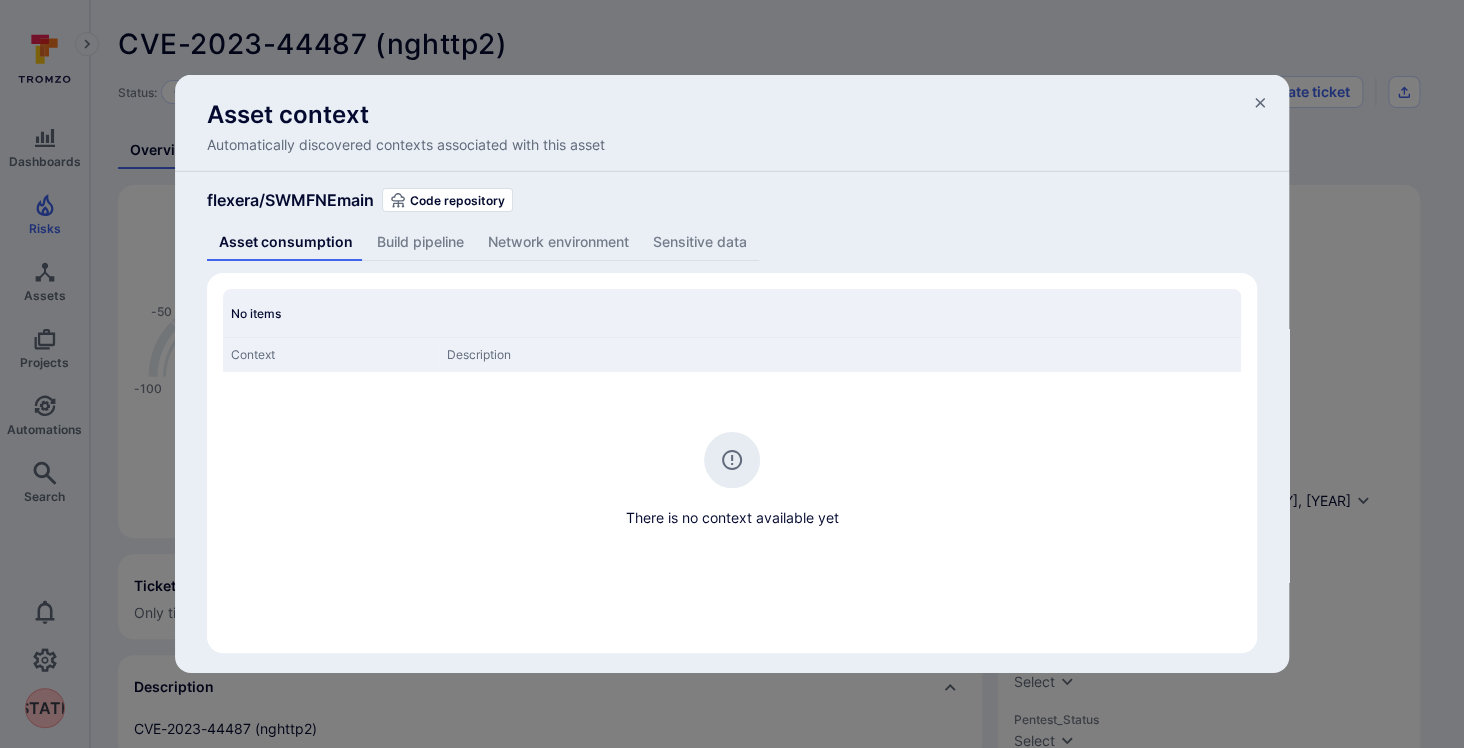click on "Build pipeline" at bounding box center [420, 242] 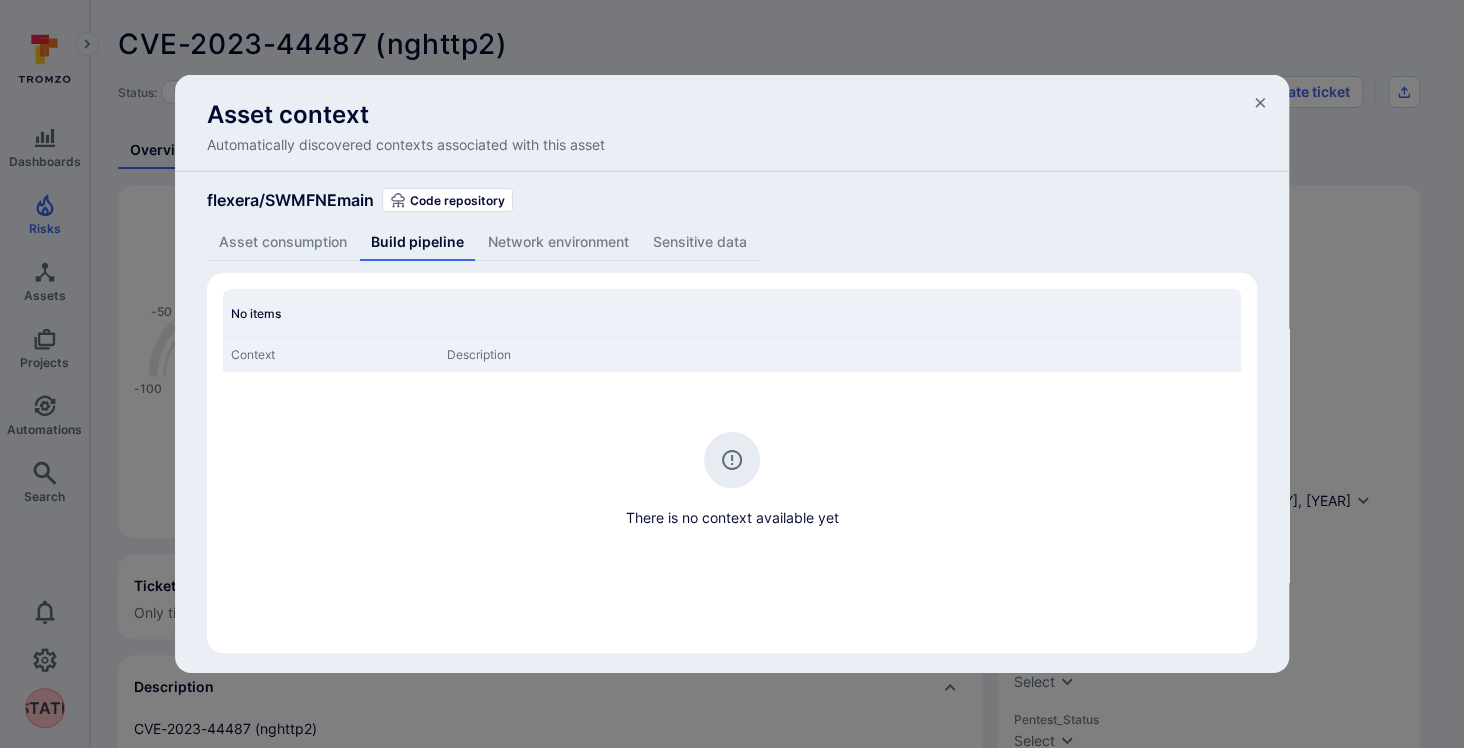 click on "Network environment" at bounding box center (558, 242) 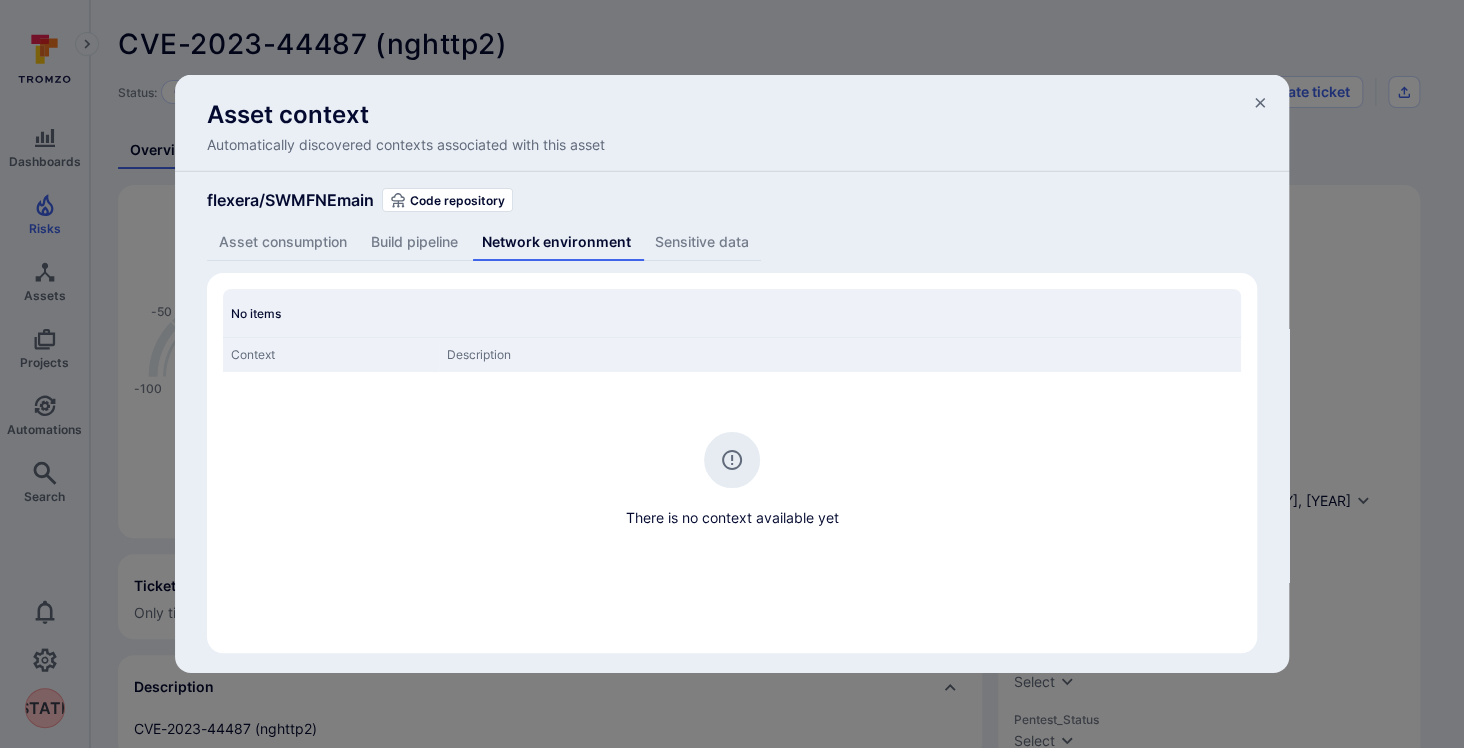 click on "Sensitive data" at bounding box center (702, 242) 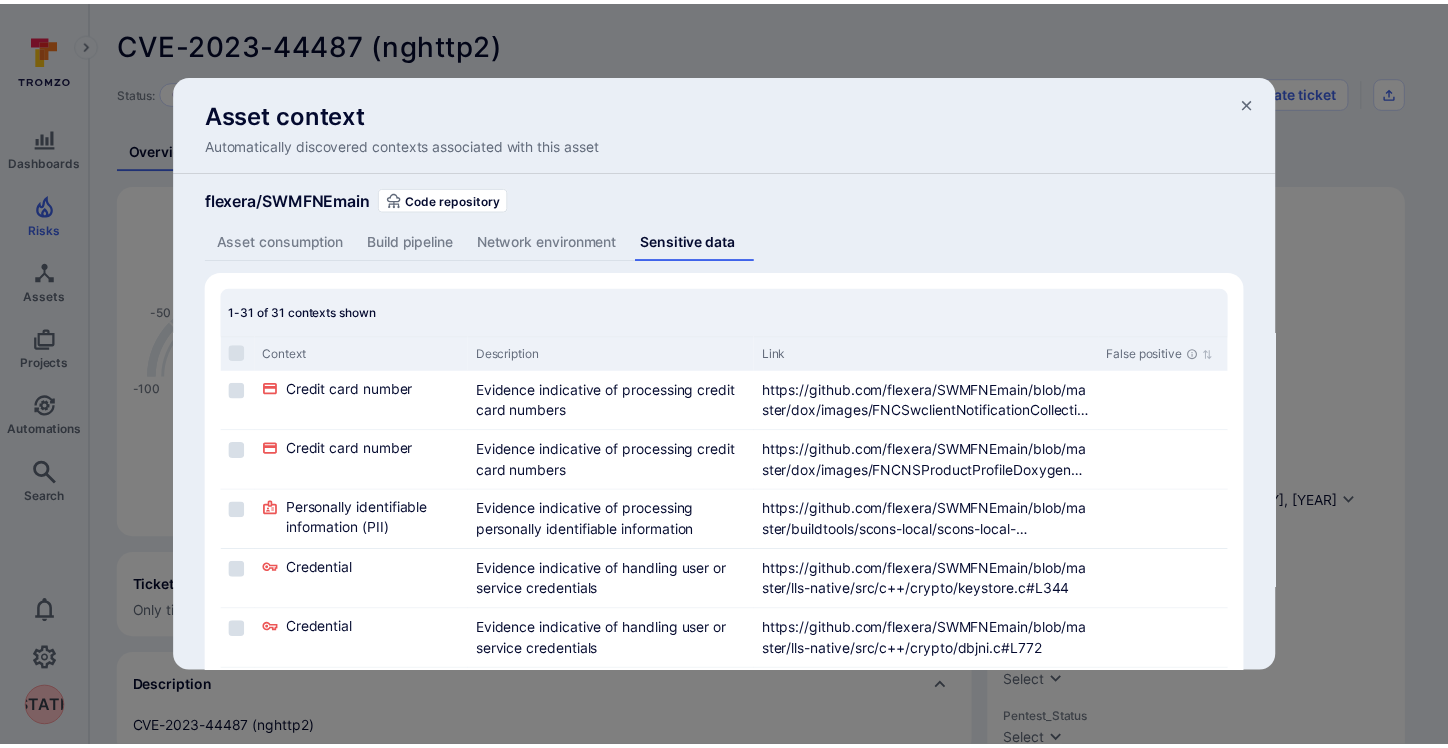 scroll, scrollTop: 0, scrollLeft: 0, axis: both 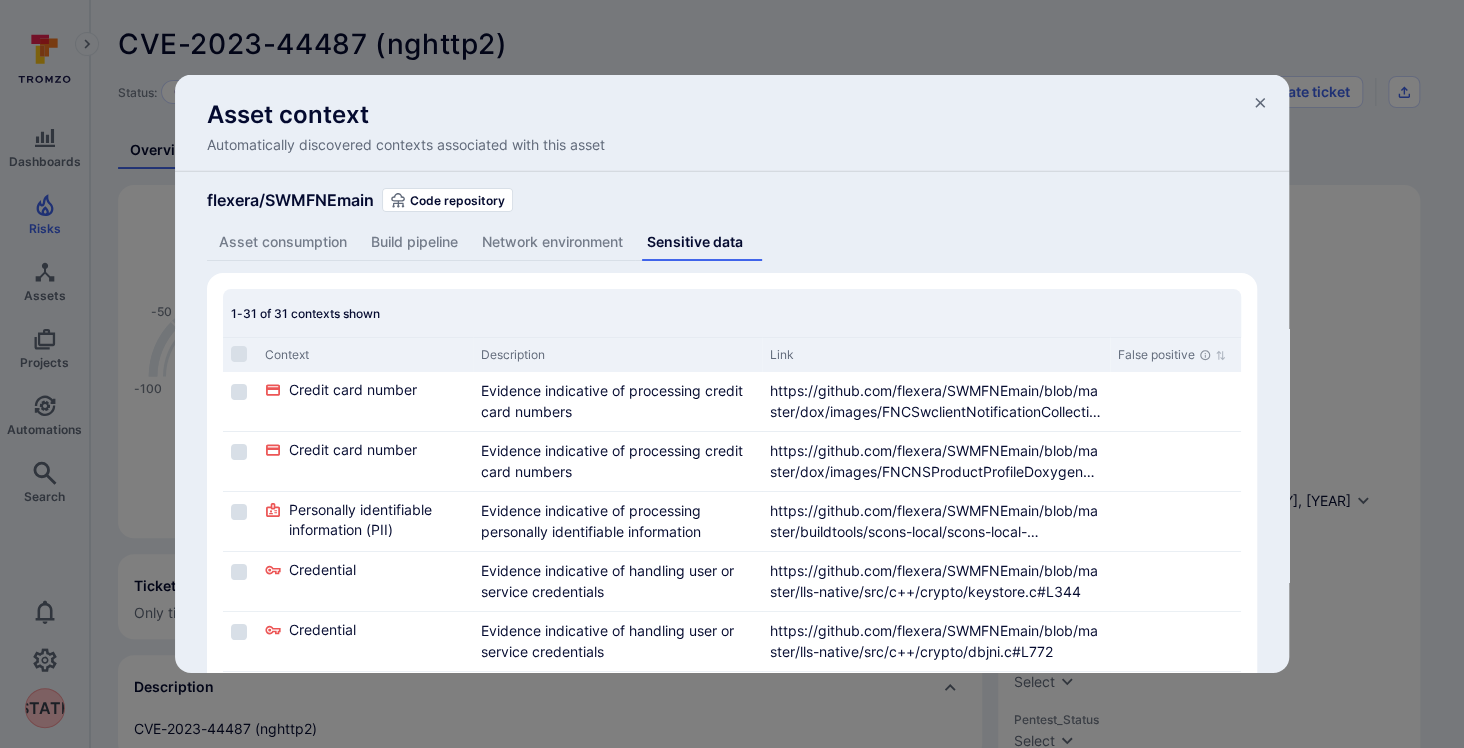 click on "Network environment" at bounding box center (552, 242) 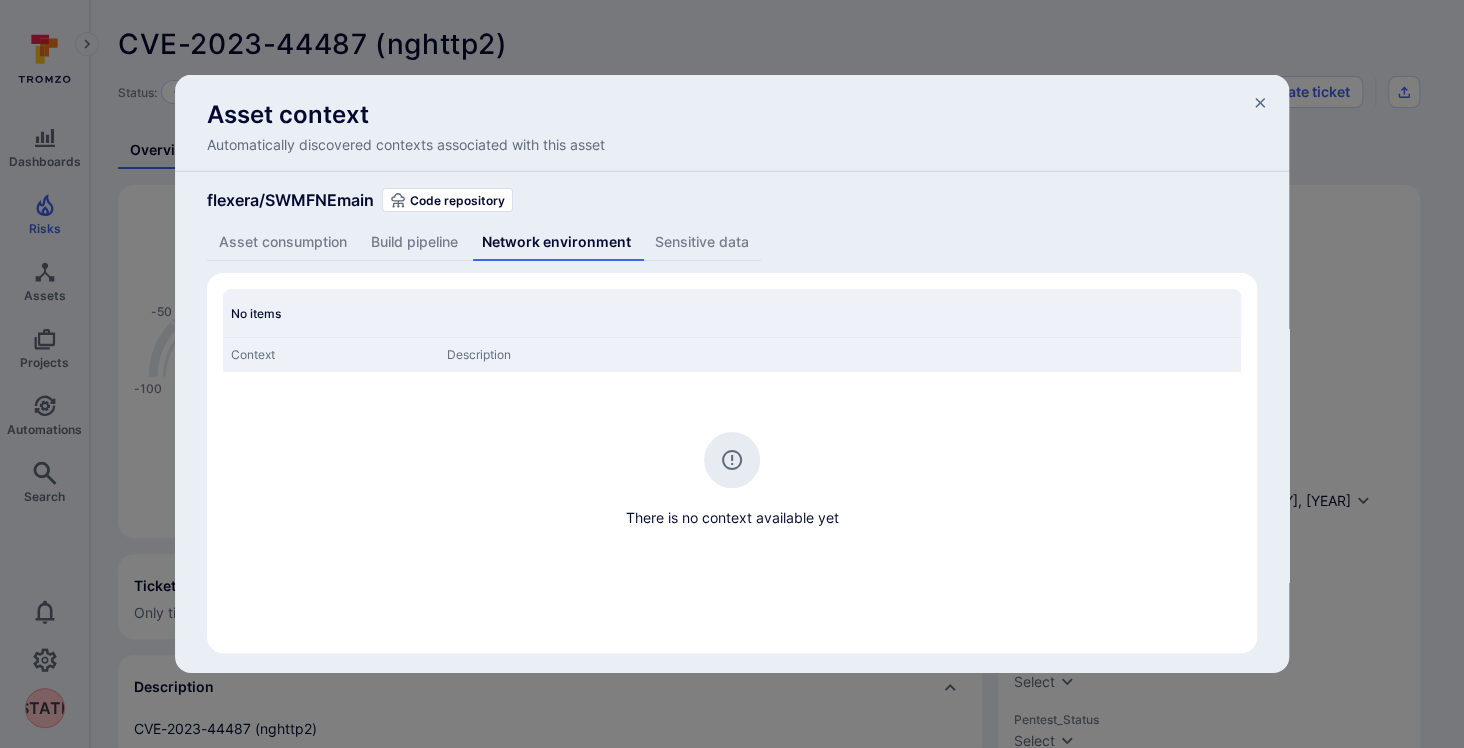 click on "Build pipeline" at bounding box center (414, 242) 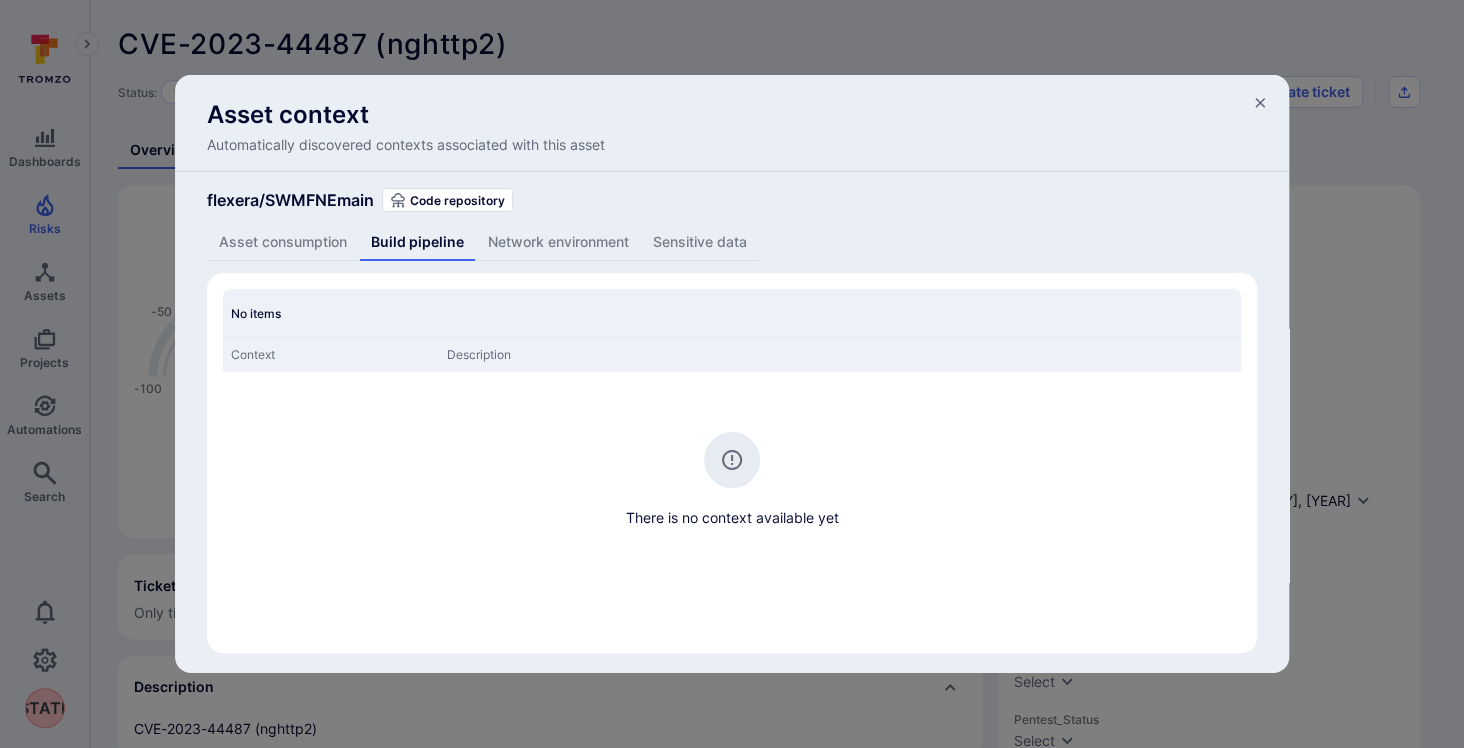 click on "Asset consumption" at bounding box center [283, 242] 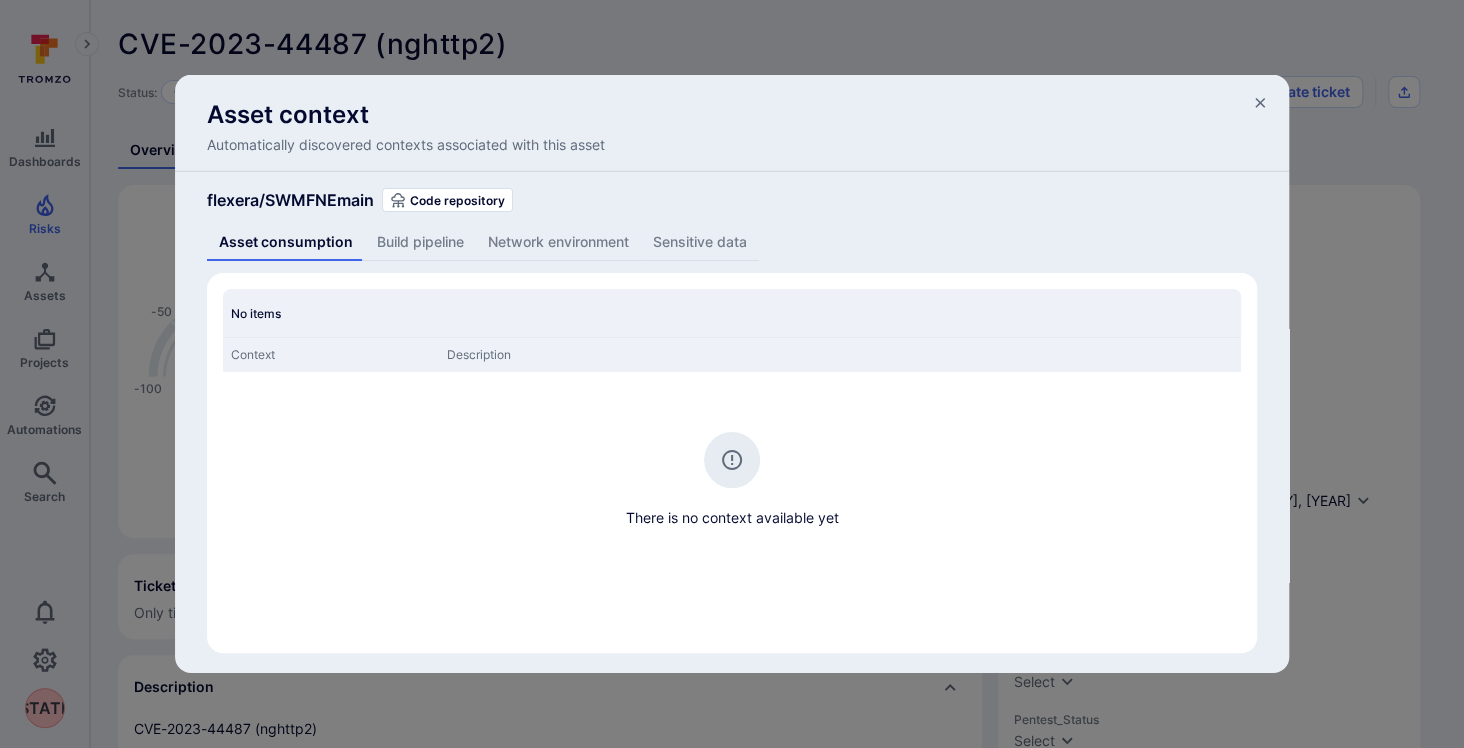 click on "Build pipeline" at bounding box center (420, 242) 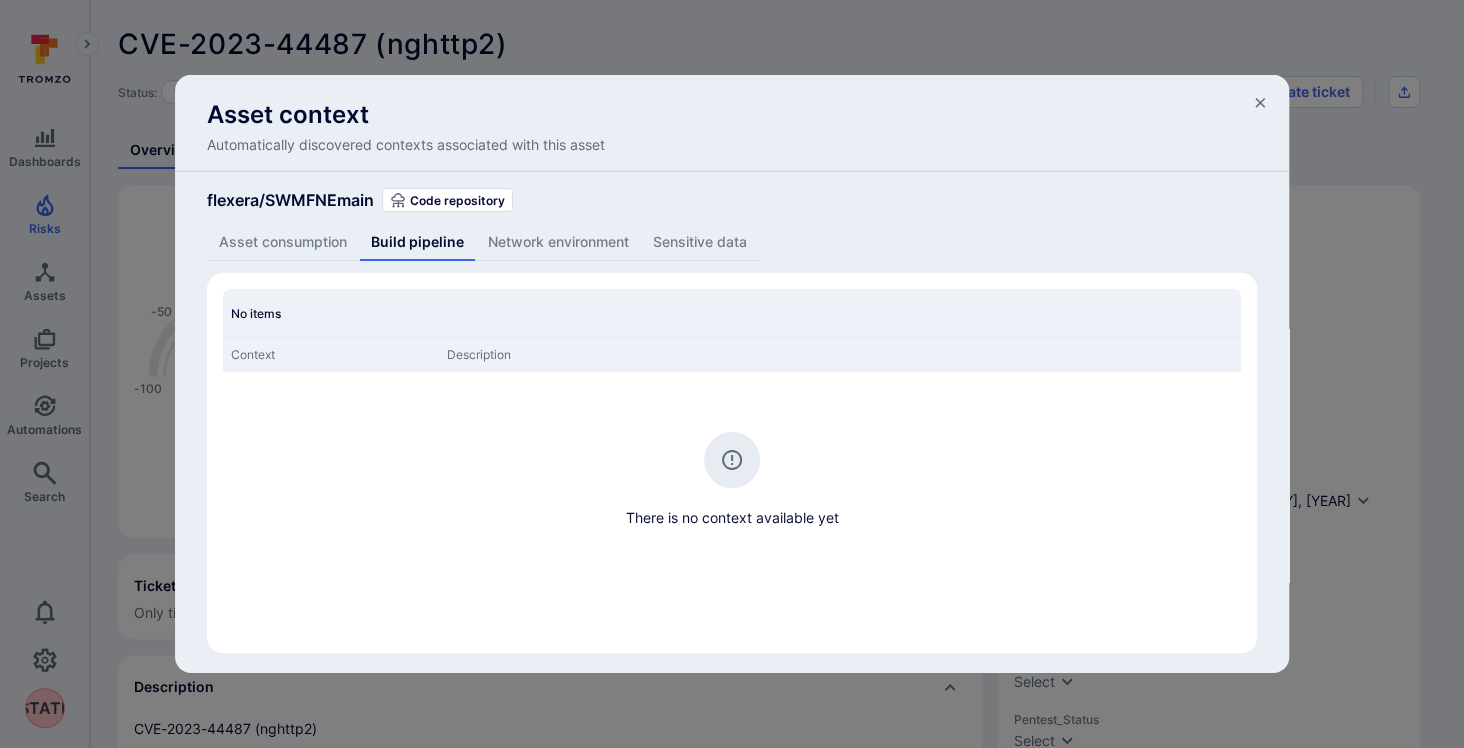 click on "Network environment" at bounding box center (558, 242) 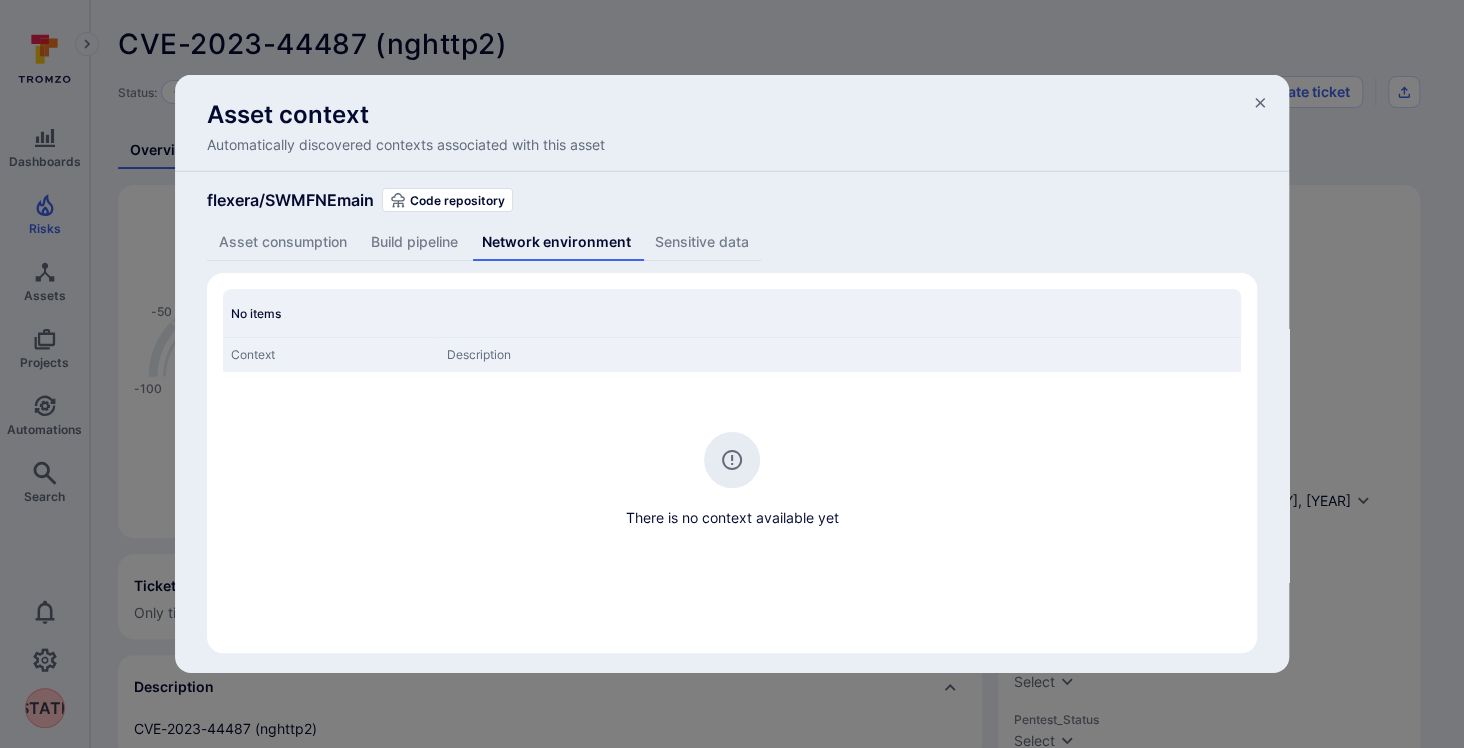 click on "Sensitive data" at bounding box center (702, 242) 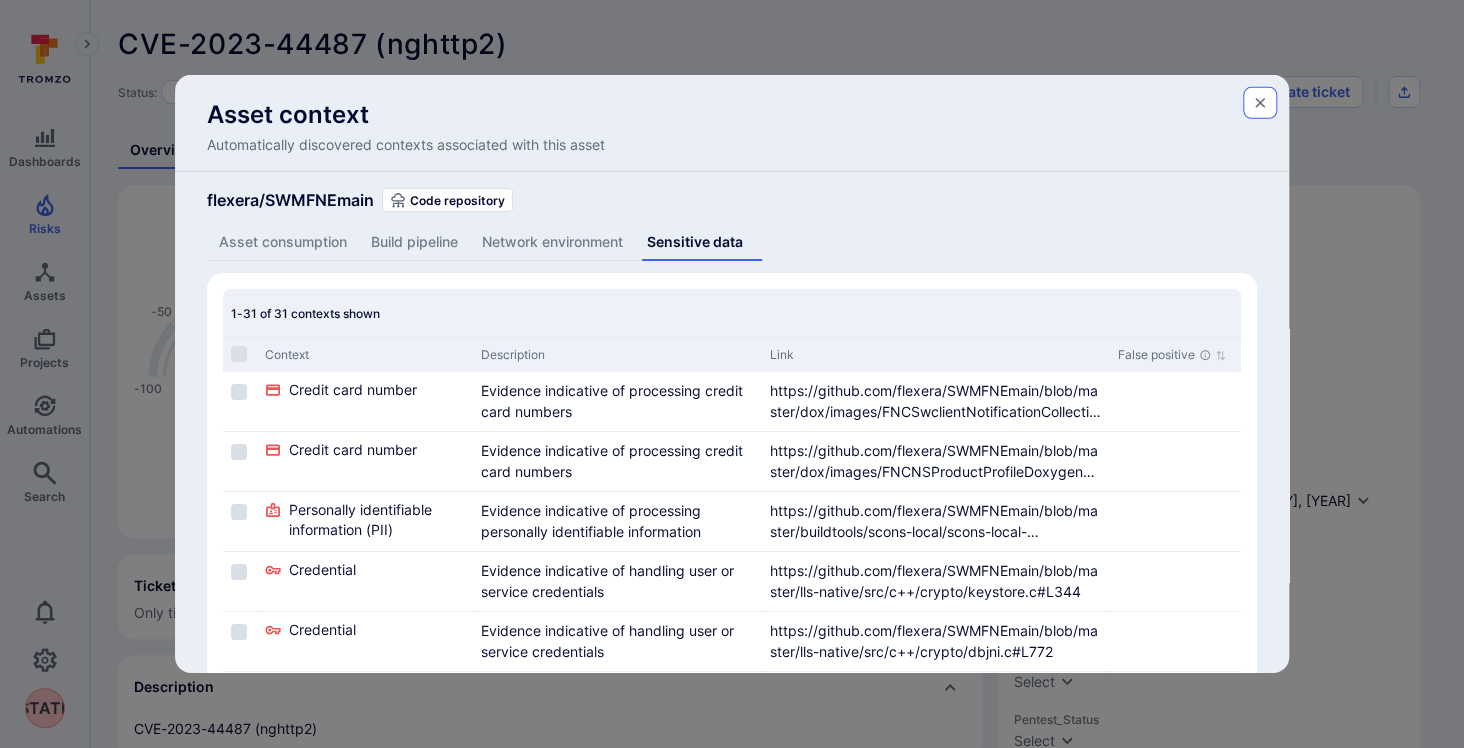 click at bounding box center (1260, 103) 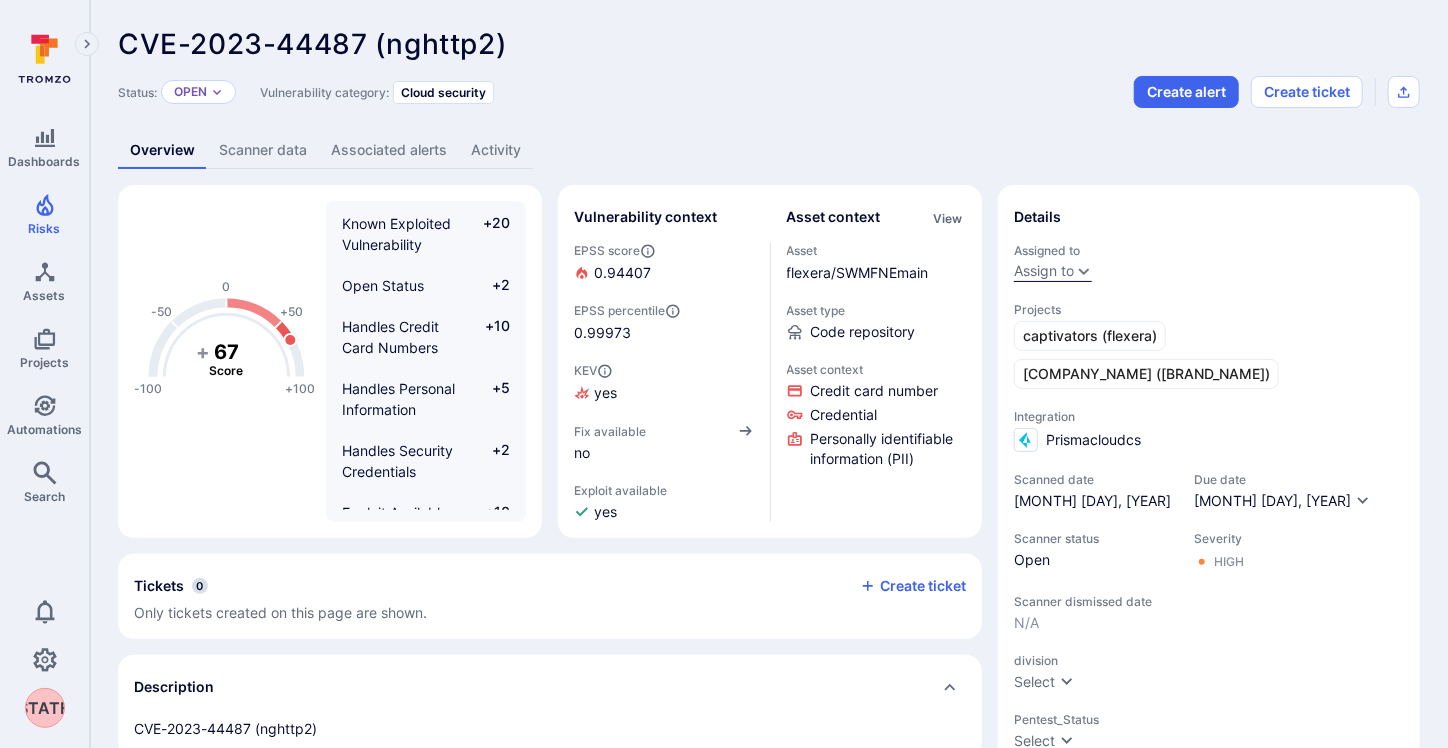click at bounding box center (1084, 271) 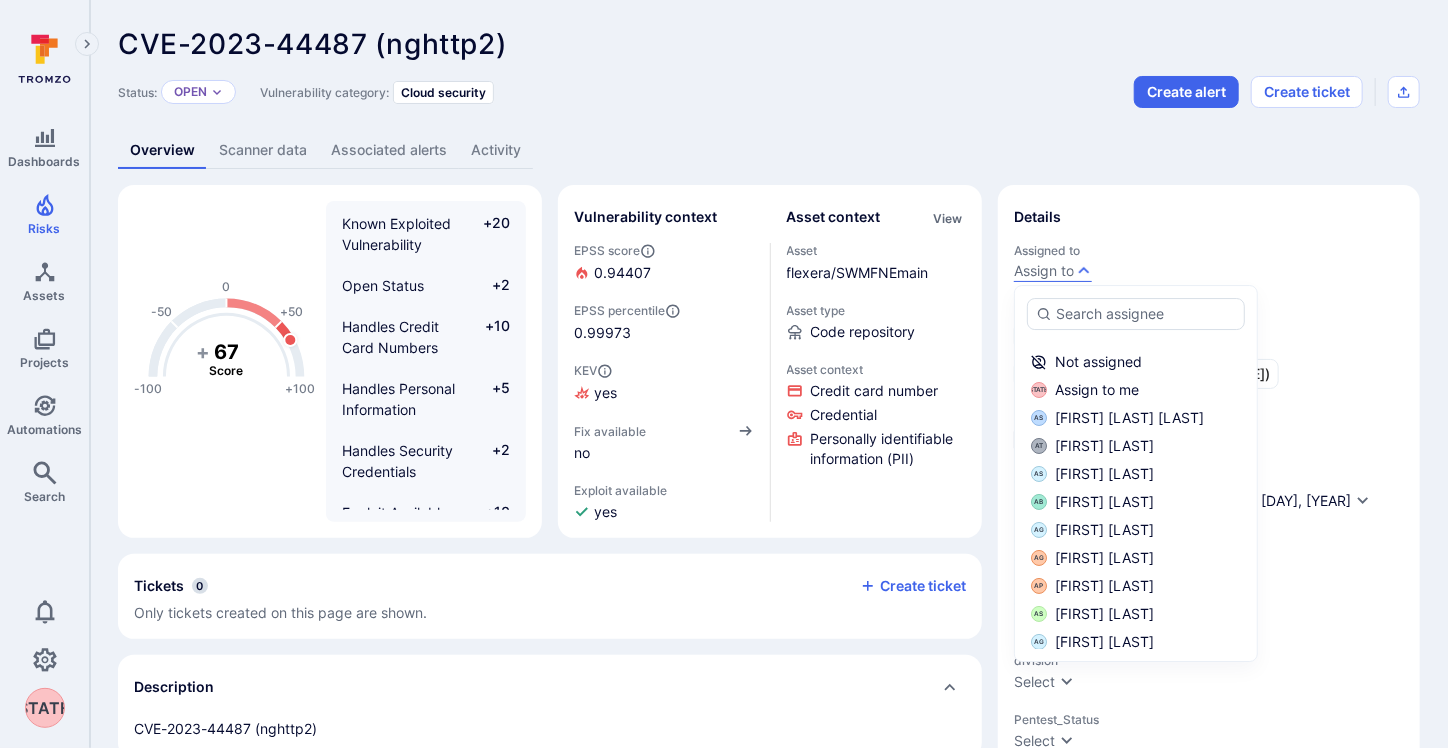 click on "Status: Open Vulnerability category: Cloud security Create alert Create ticket" at bounding box center [769, 92] 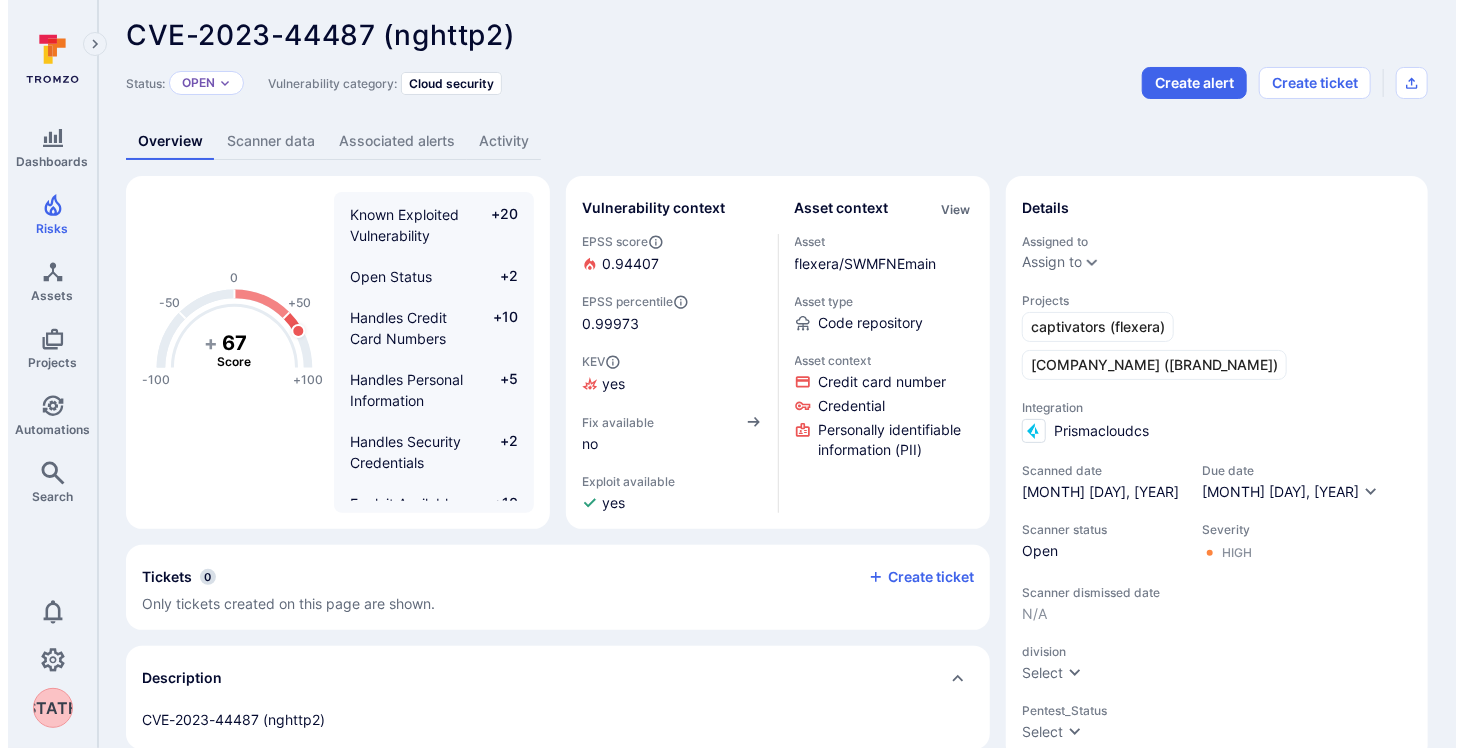 scroll, scrollTop: 0, scrollLeft: 0, axis: both 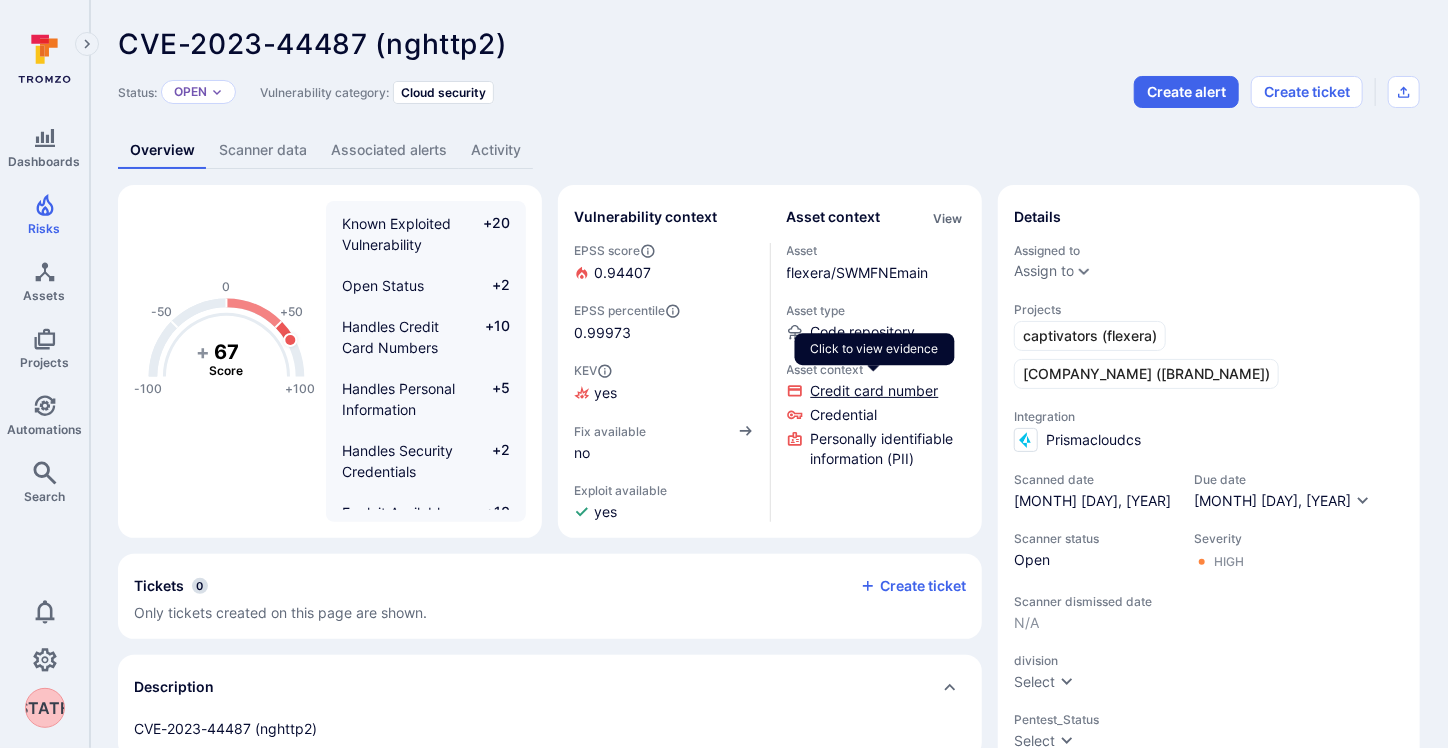 click on "[CREDIT CARD] number" at bounding box center [875, 391] 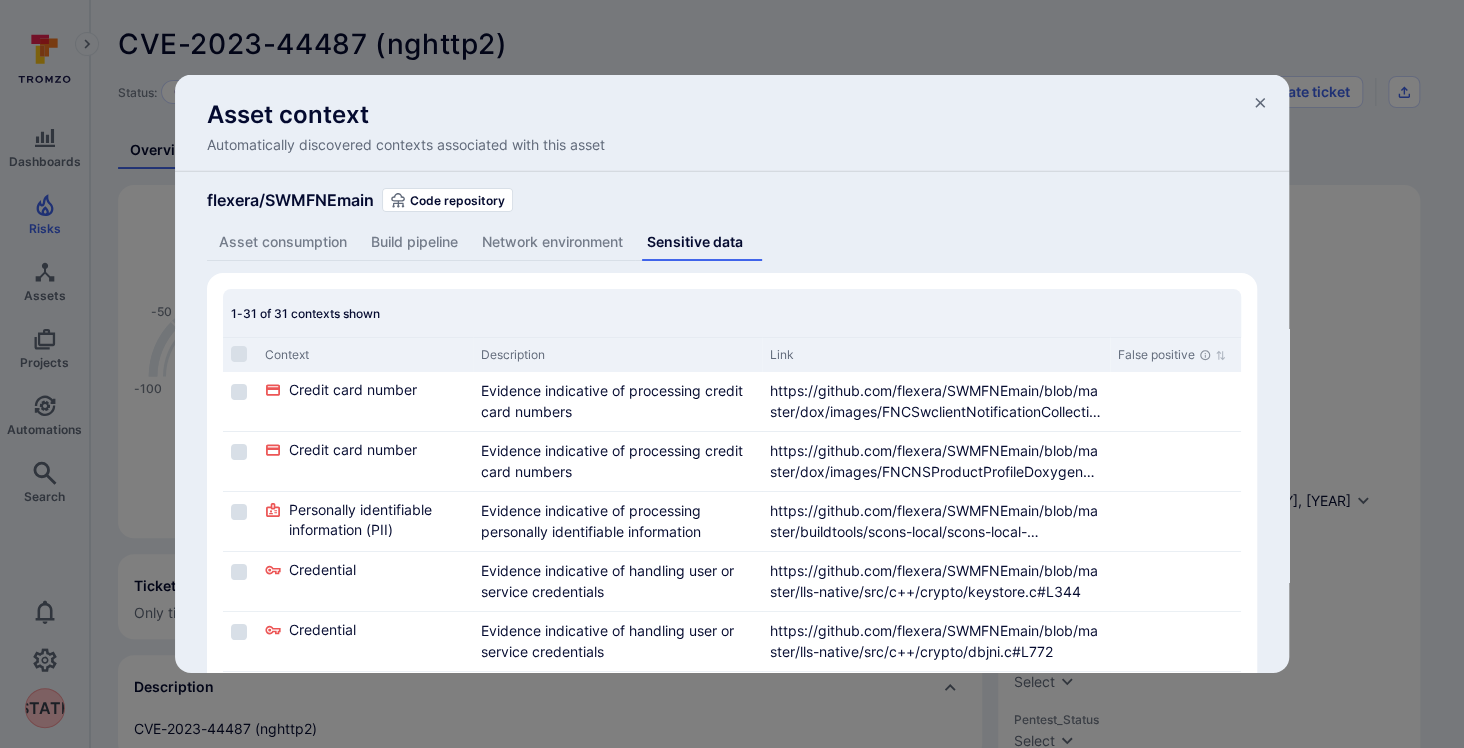 click on "Asset consumption" at bounding box center [283, 242] 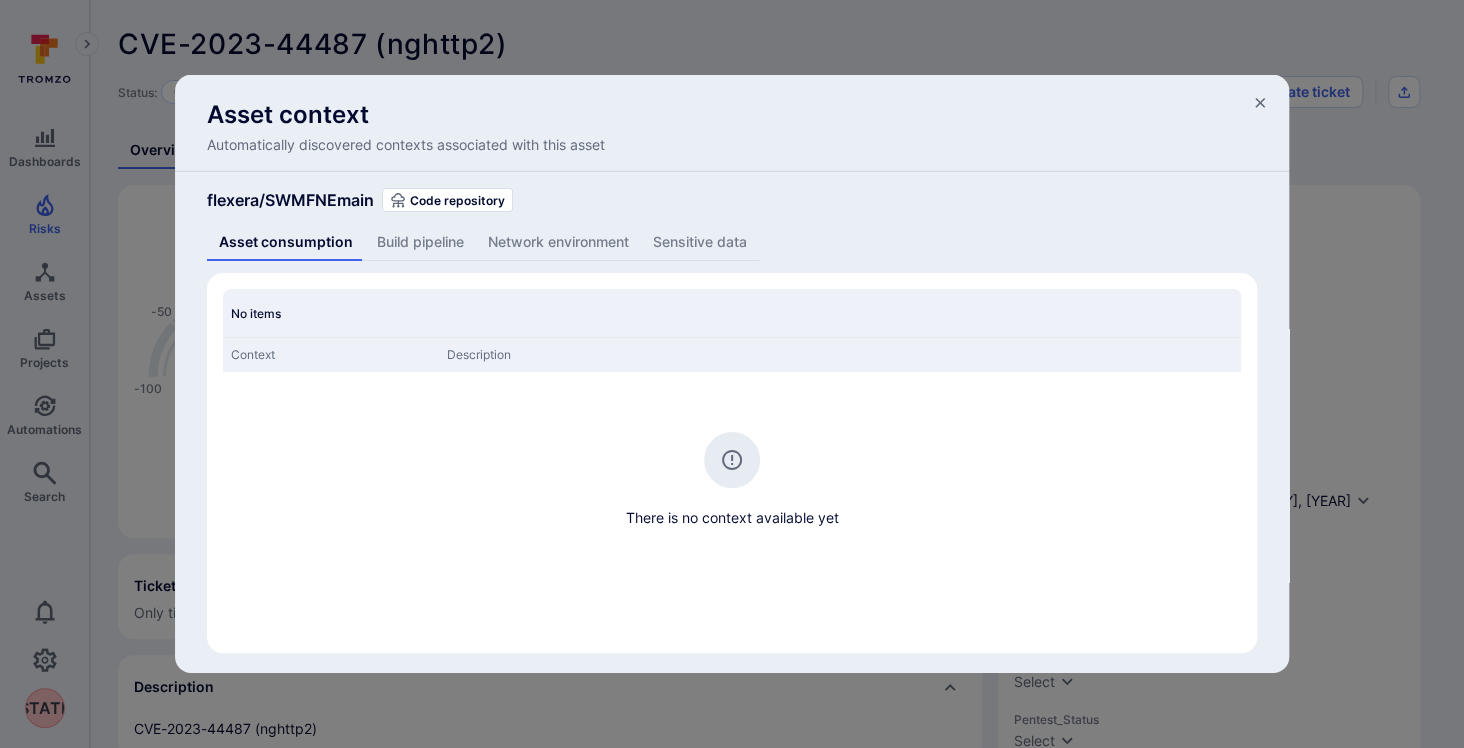 click on "Build pipeline" at bounding box center [420, 242] 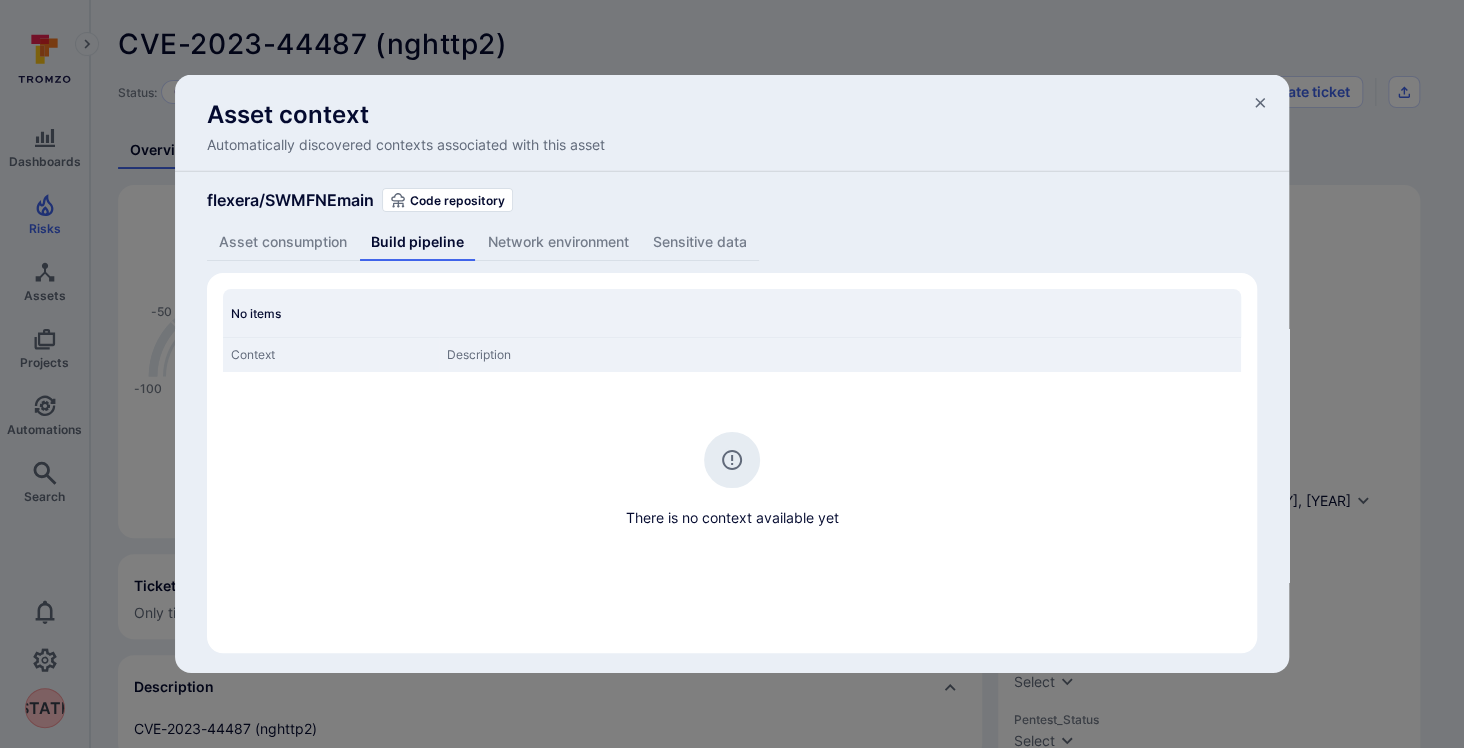 click on "Network environment" at bounding box center (558, 242) 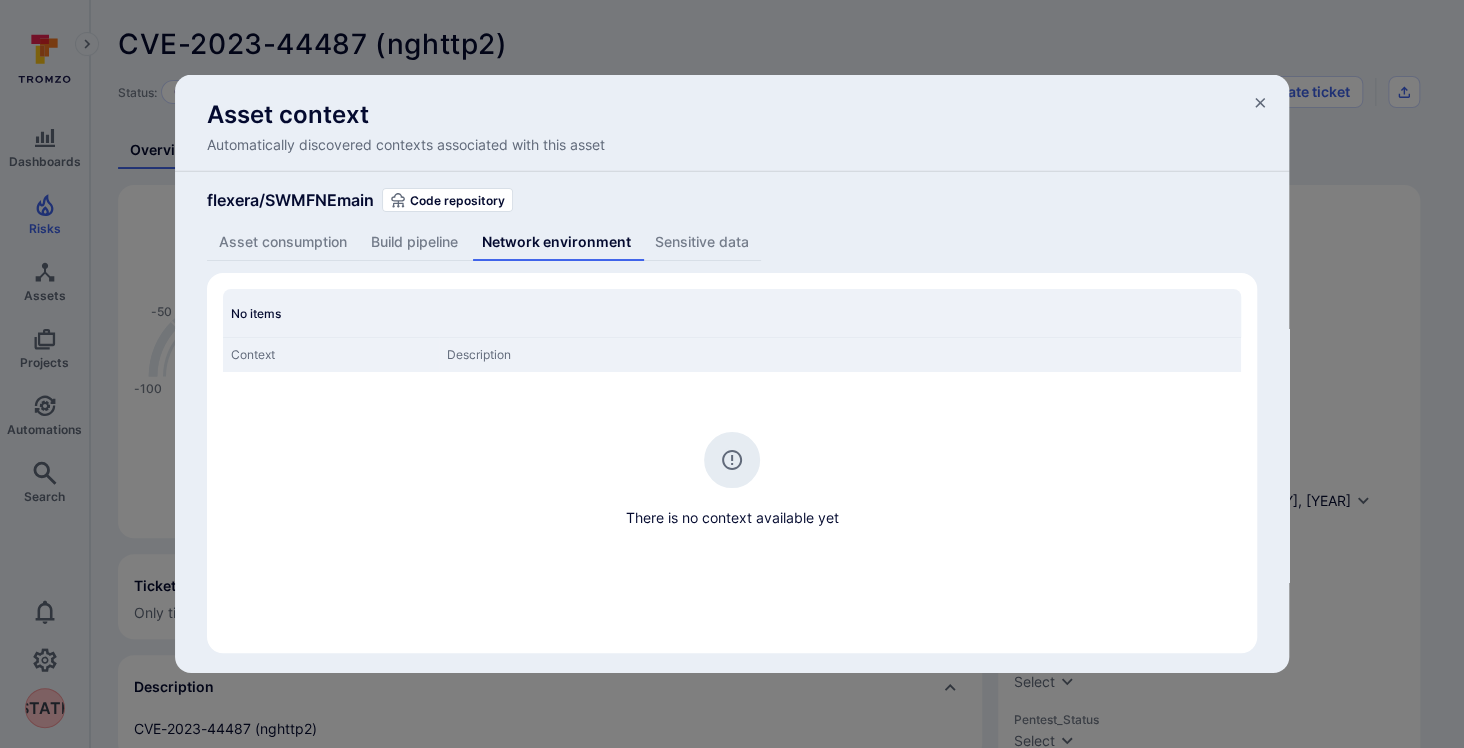 click on "Sensitive data" at bounding box center (702, 242) 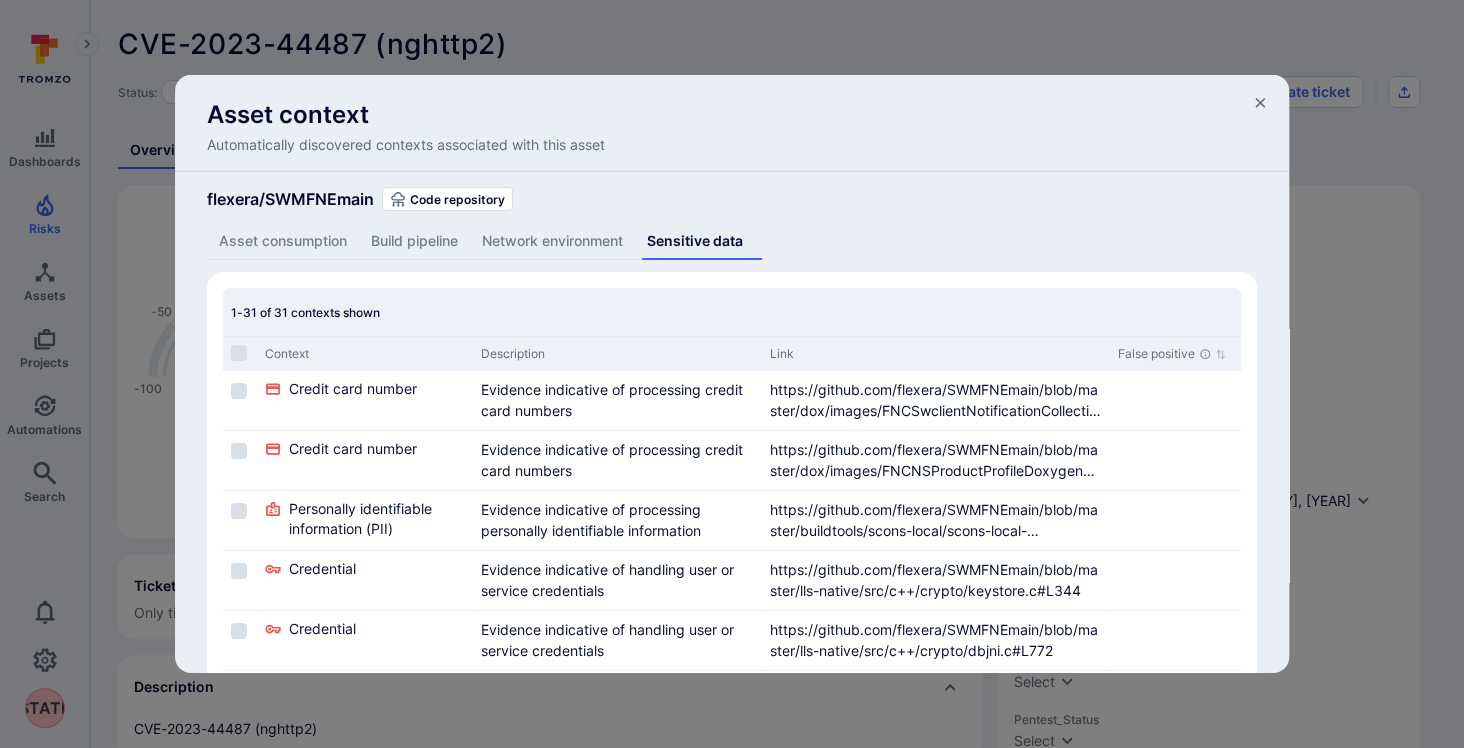 scroll, scrollTop: 0, scrollLeft: 0, axis: both 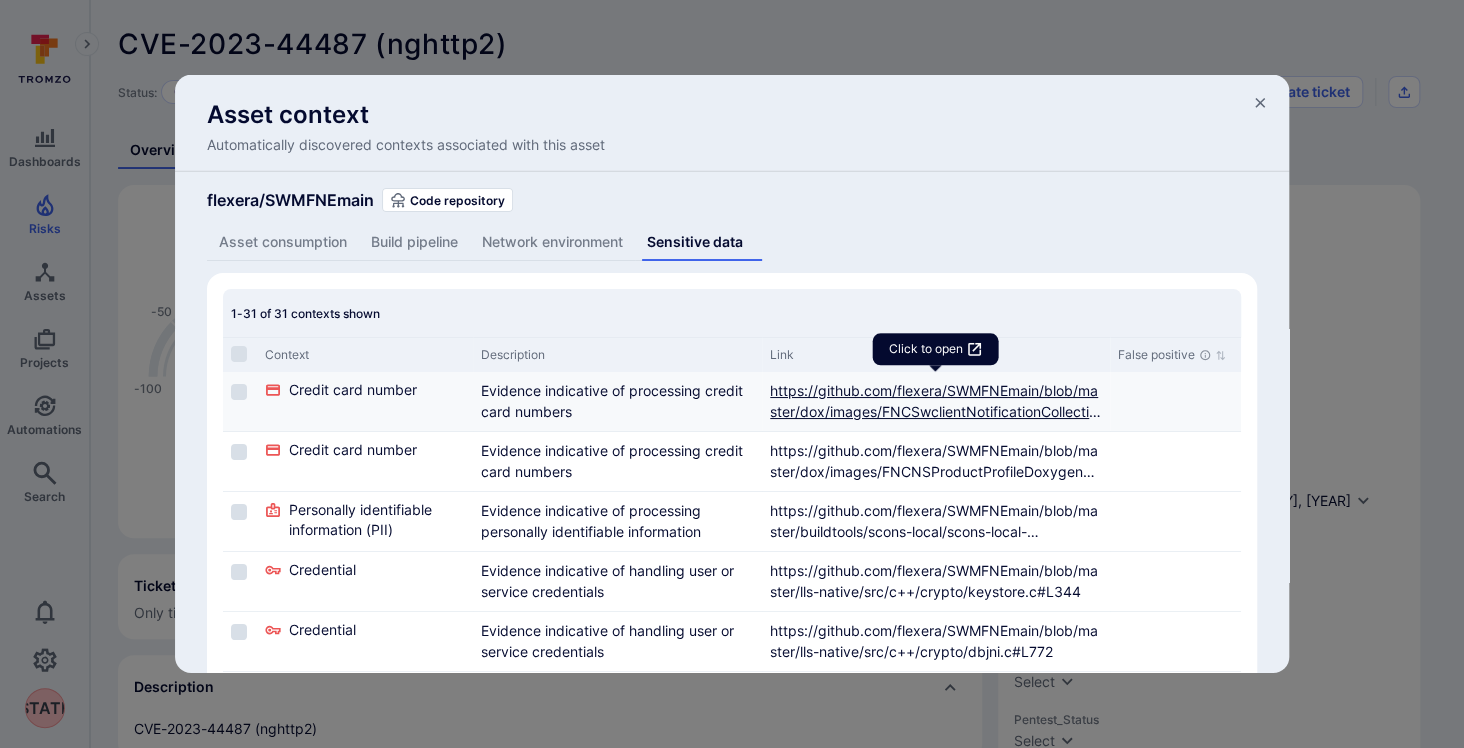 click on "https://github.com/flexera/SWMFNEmain/blob/master/dox/images/FNCSwclientNotificationCollectionDoxygenModel.eps#L467" at bounding box center (936, 401) 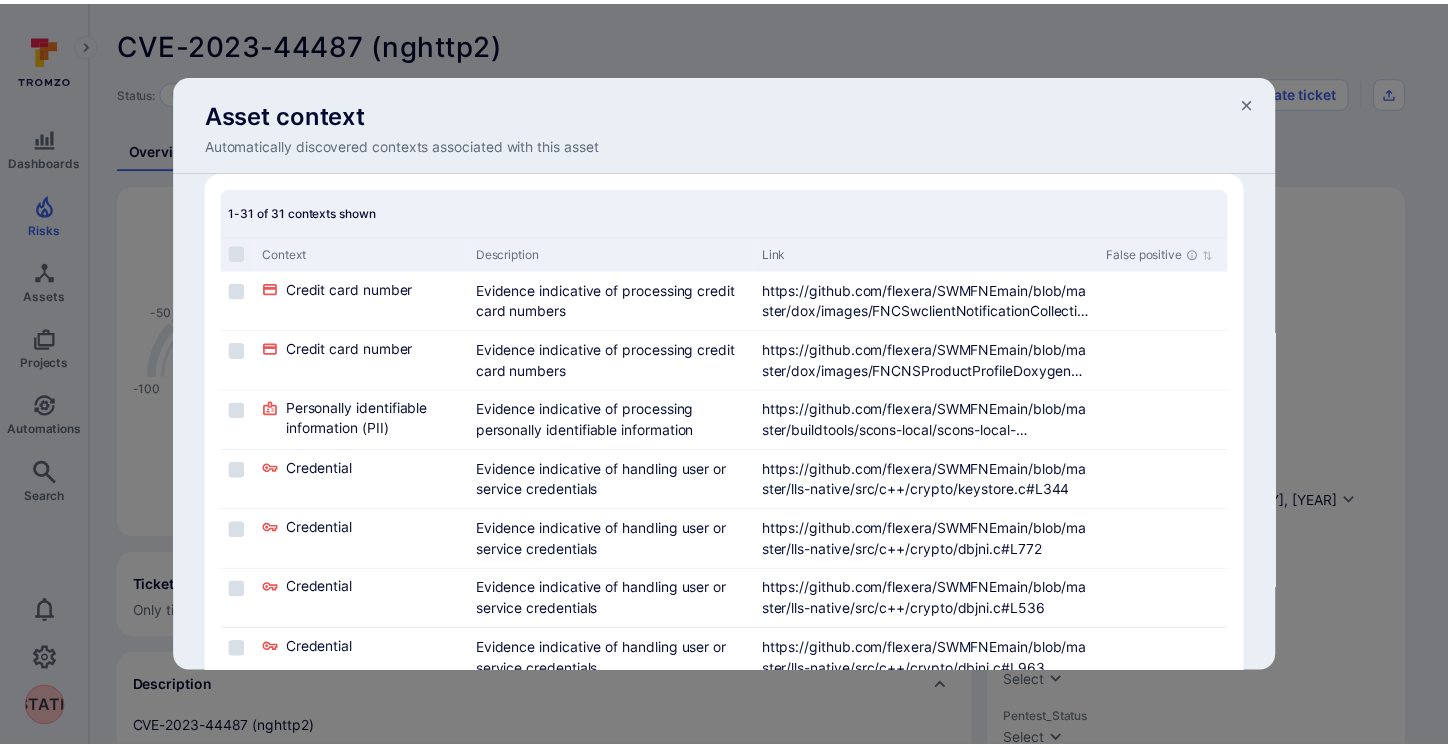 scroll, scrollTop: 0, scrollLeft: 0, axis: both 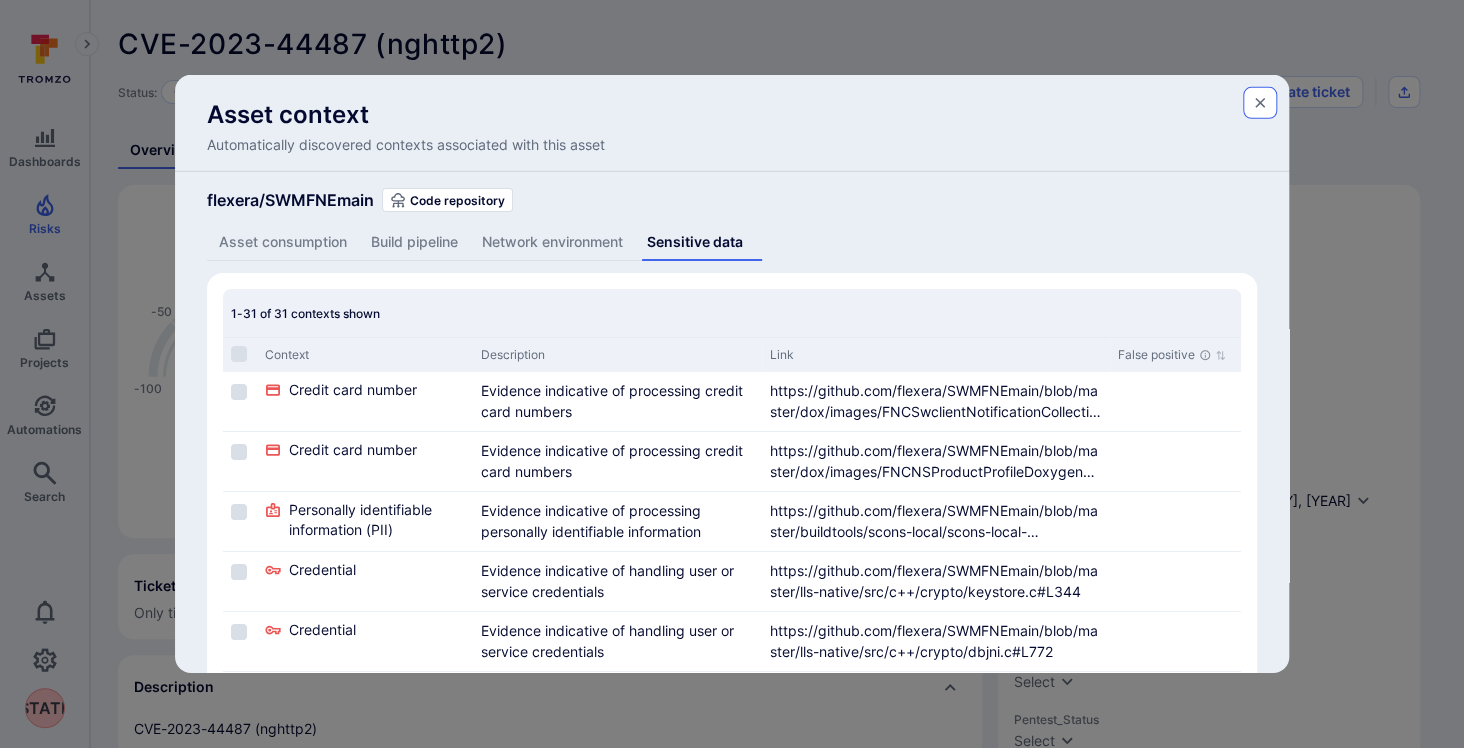 click at bounding box center (1260, 103) 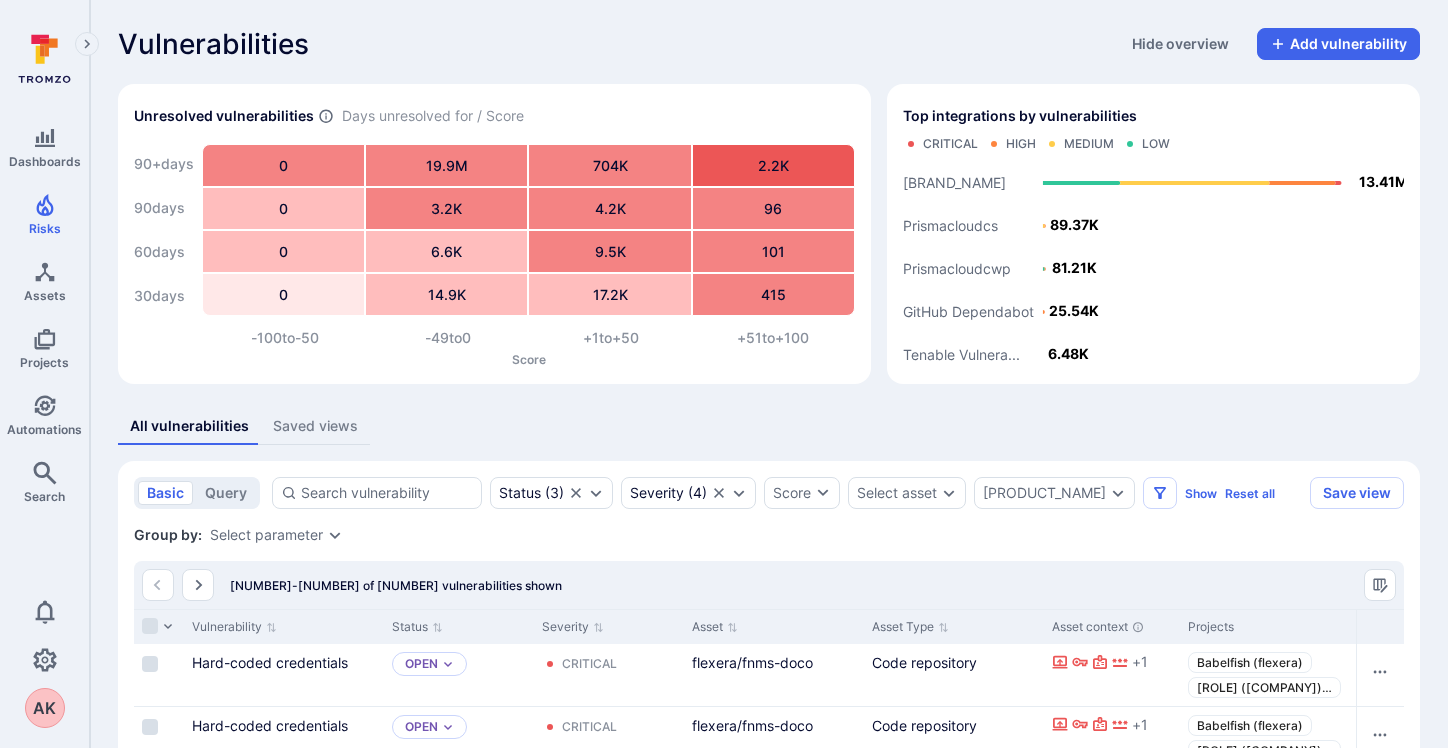 scroll, scrollTop: 0, scrollLeft: 0, axis: both 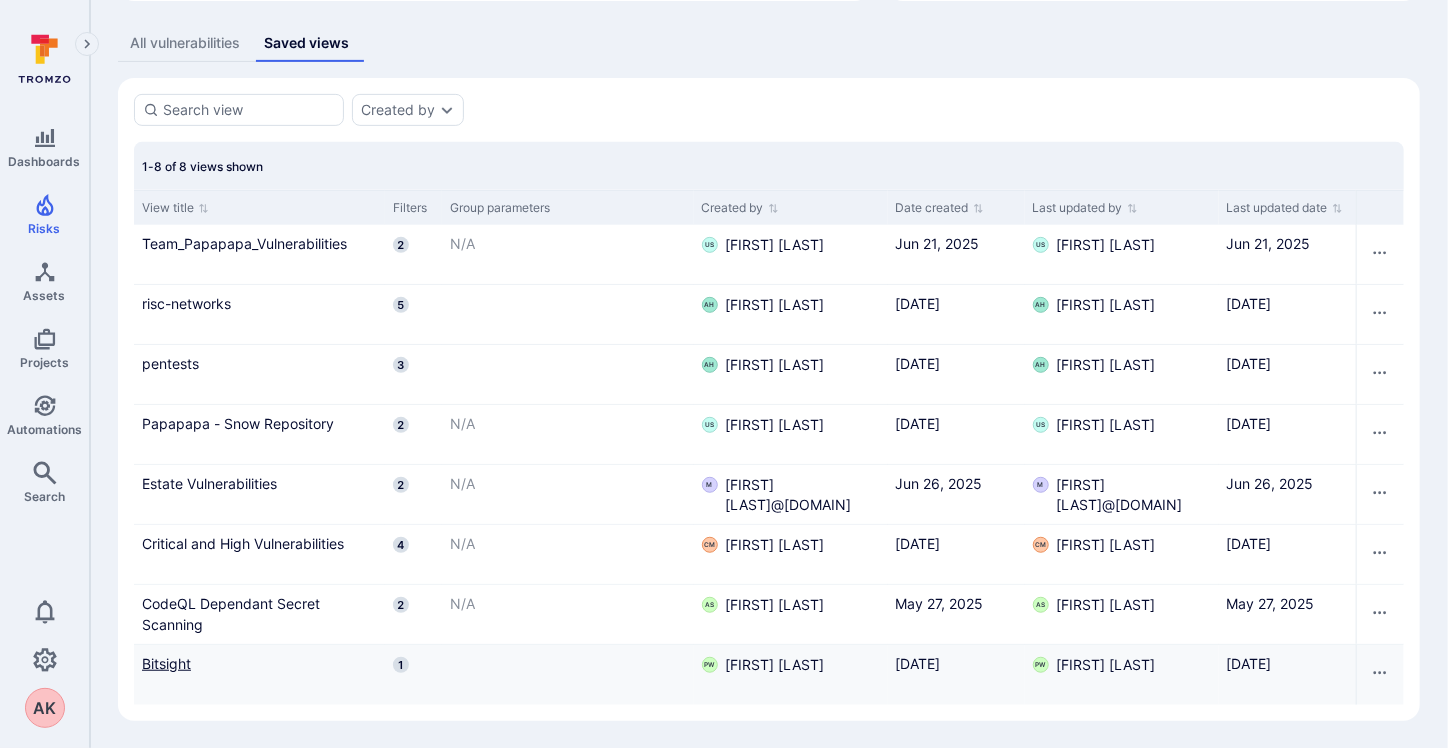 click on "[BRAND_NAME]" at bounding box center [259, 243] 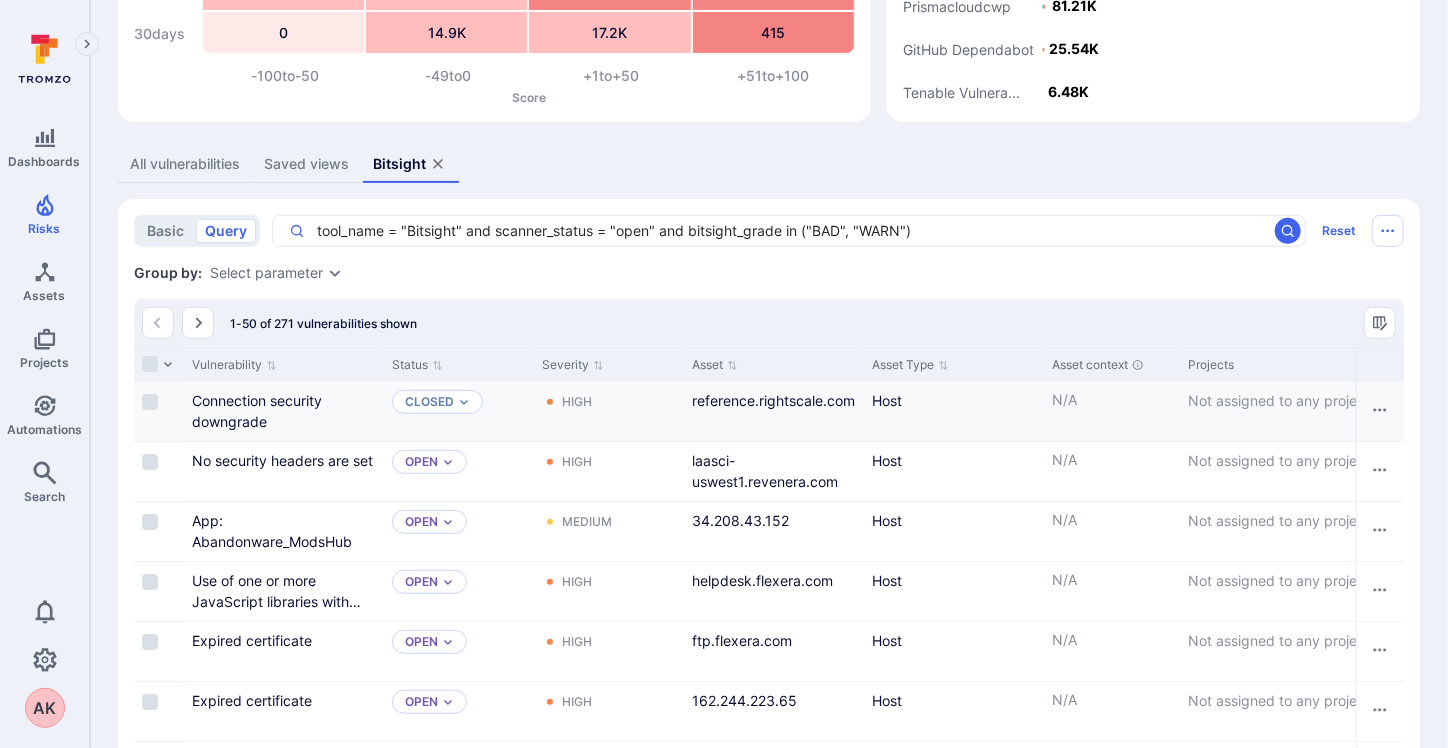 scroll, scrollTop: 244, scrollLeft: 0, axis: vertical 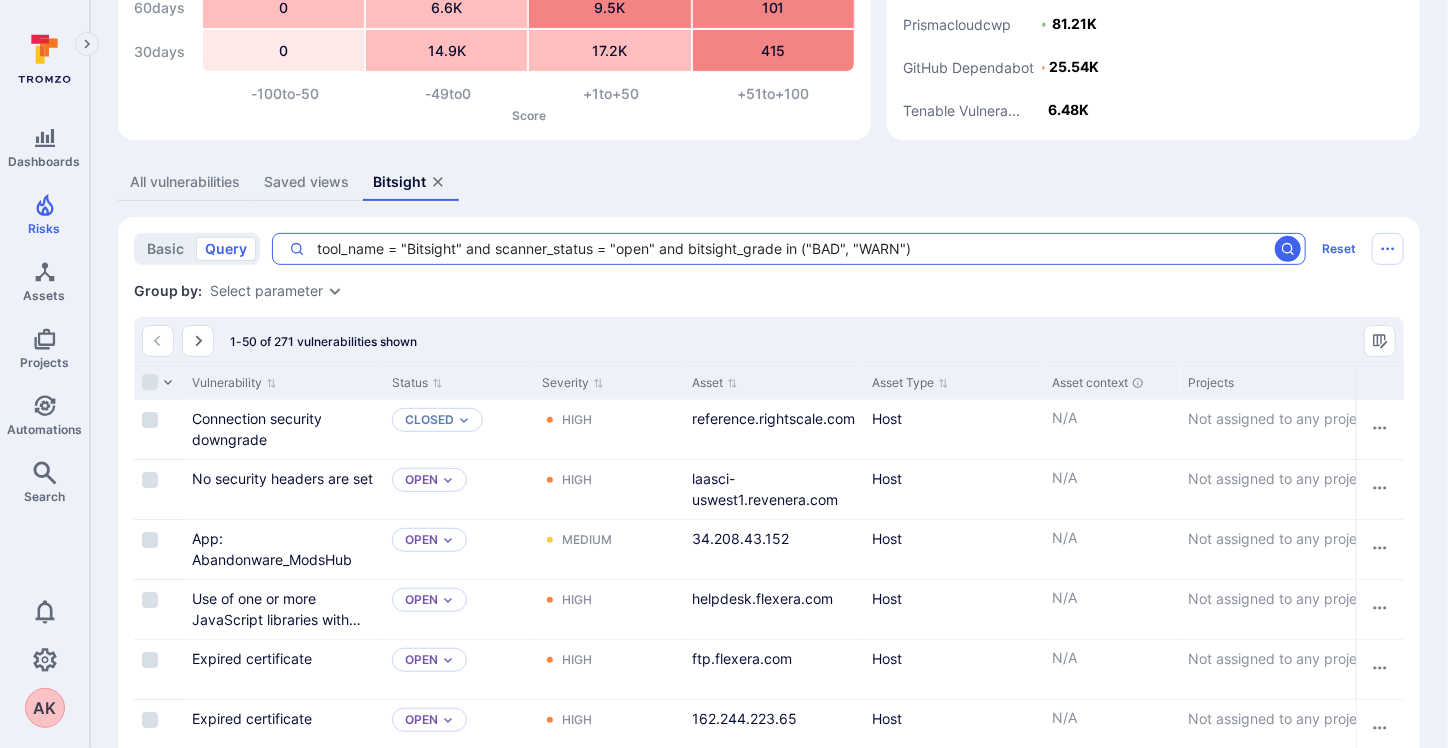 click on "tool_name = "Bitsight" and scanner_status = "open" and bitsight_grade in ("BAD", "WARN")" at bounding box center [786, 249] 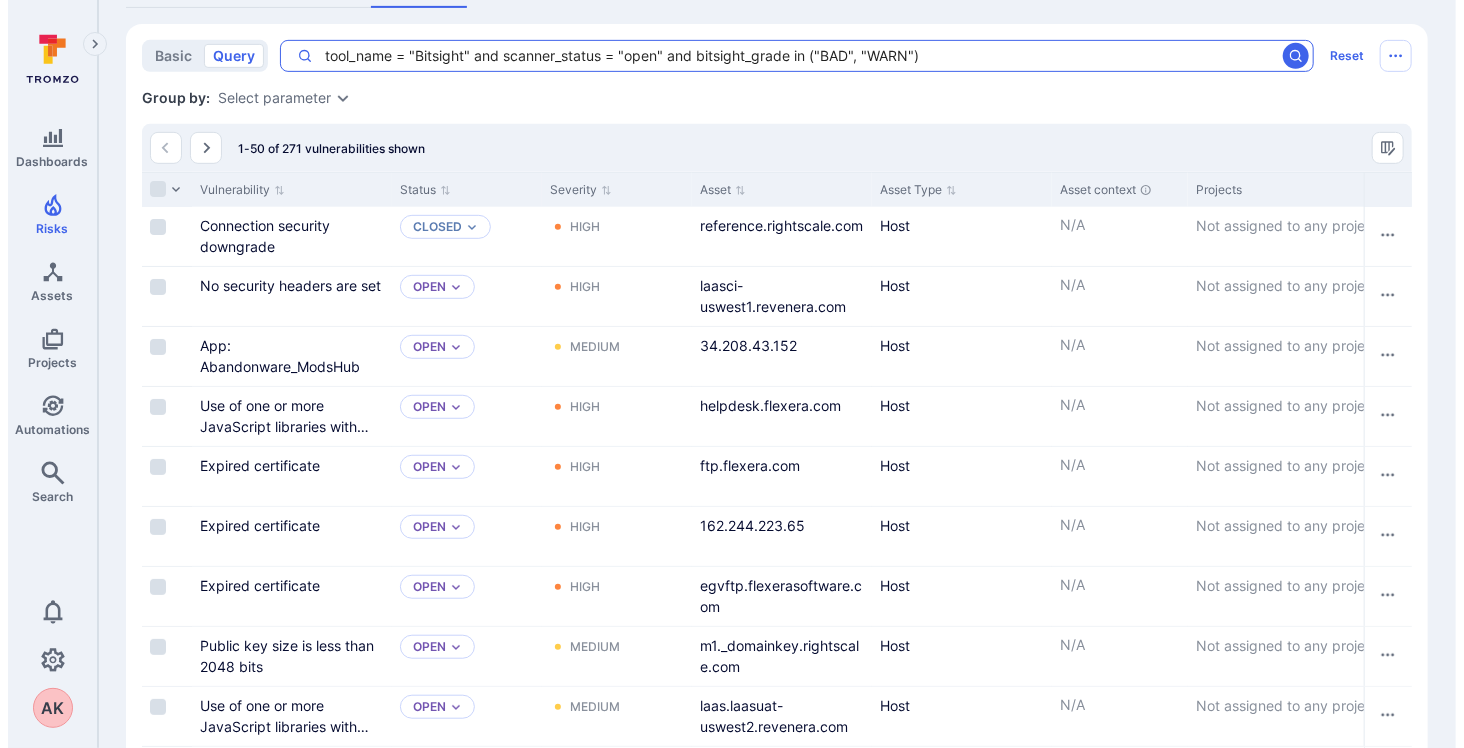 scroll, scrollTop: 344, scrollLeft: 0, axis: vertical 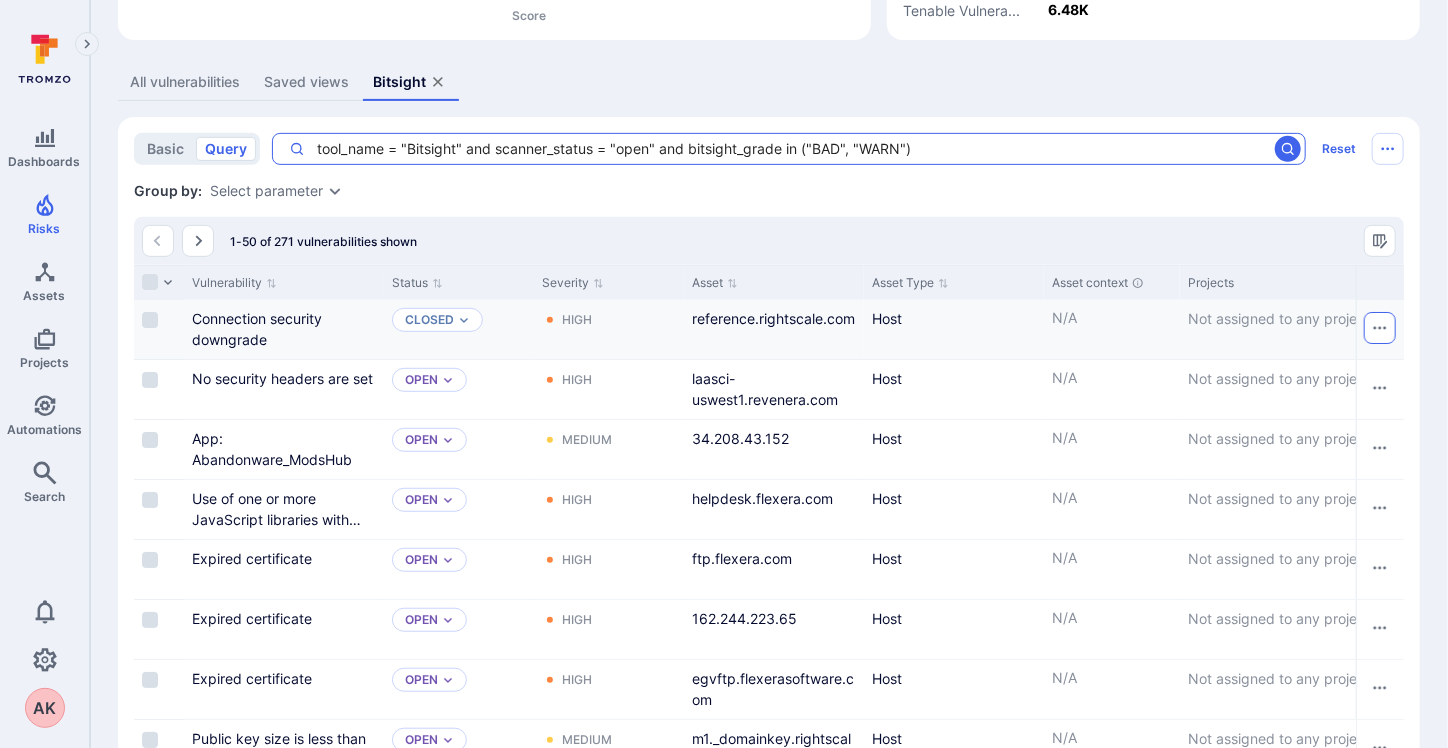 click at bounding box center [0, 0] 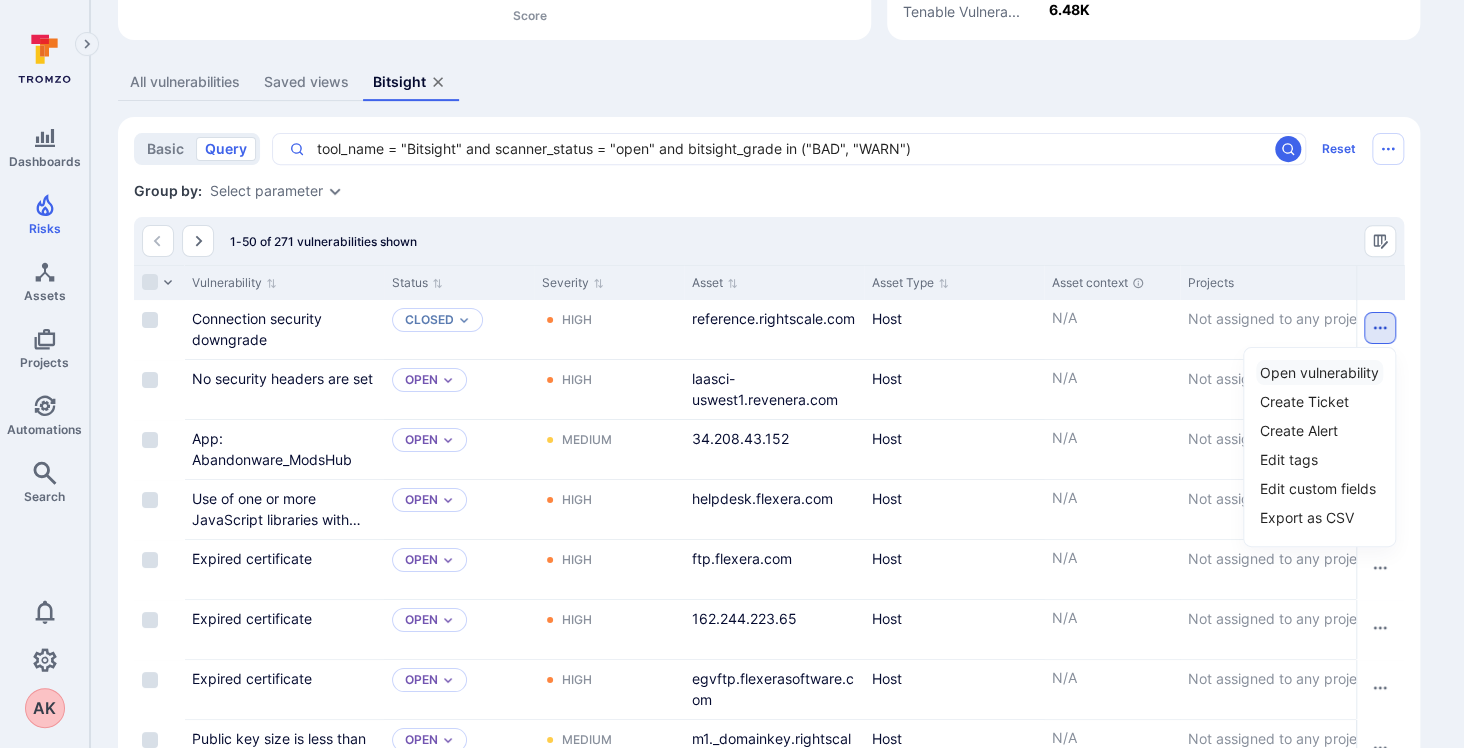 click on "Open vulnerability" at bounding box center [1319, 372] 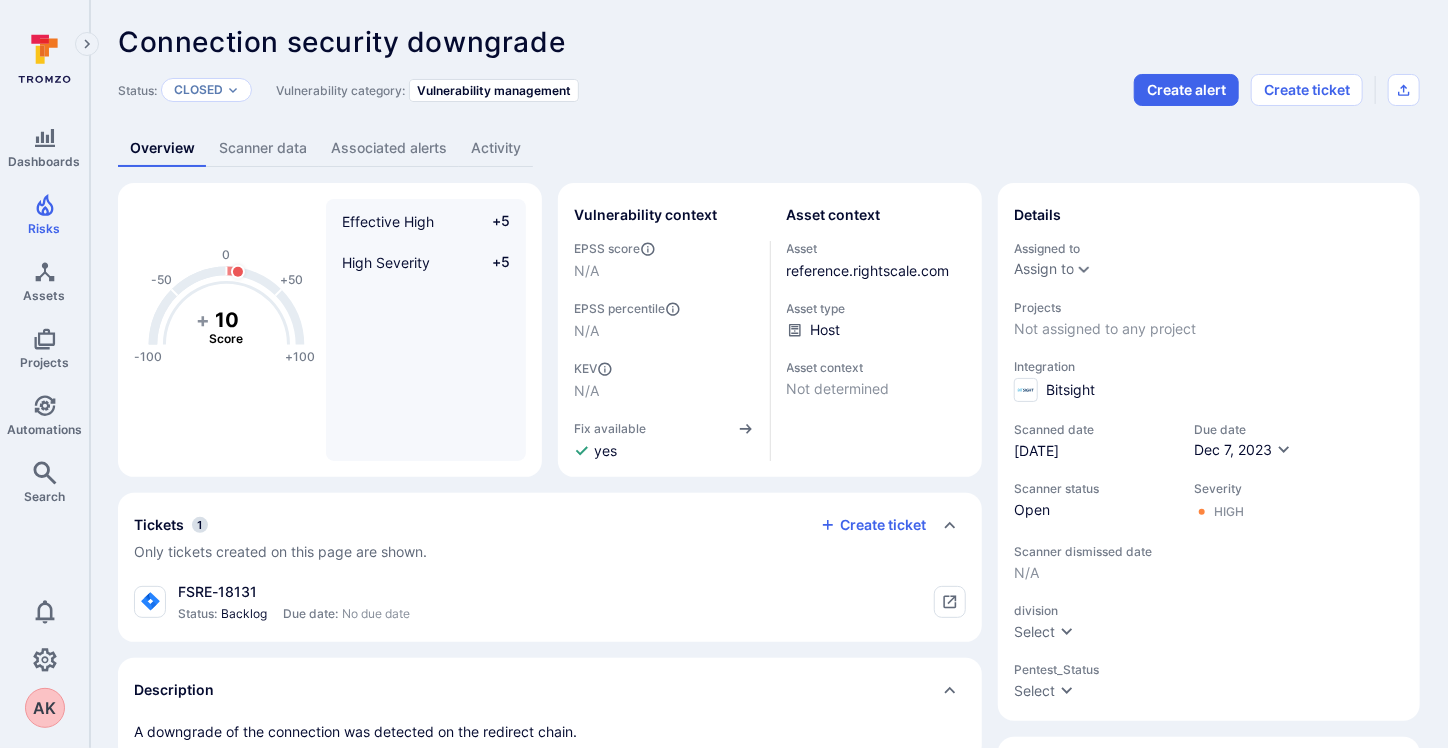 scroll, scrollTop: 0, scrollLeft: 0, axis: both 